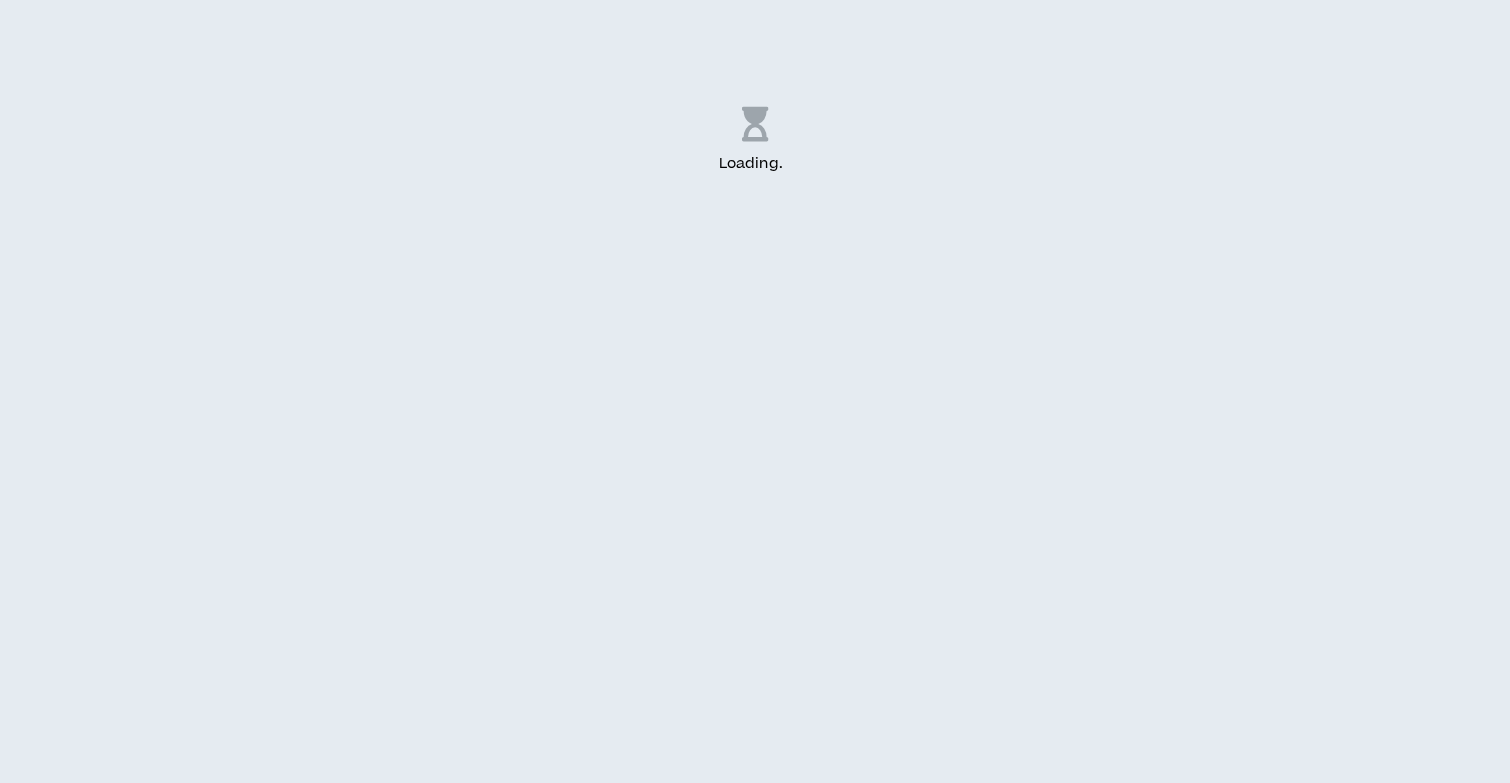 scroll, scrollTop: 0, scrollLeft: 0, axis: both 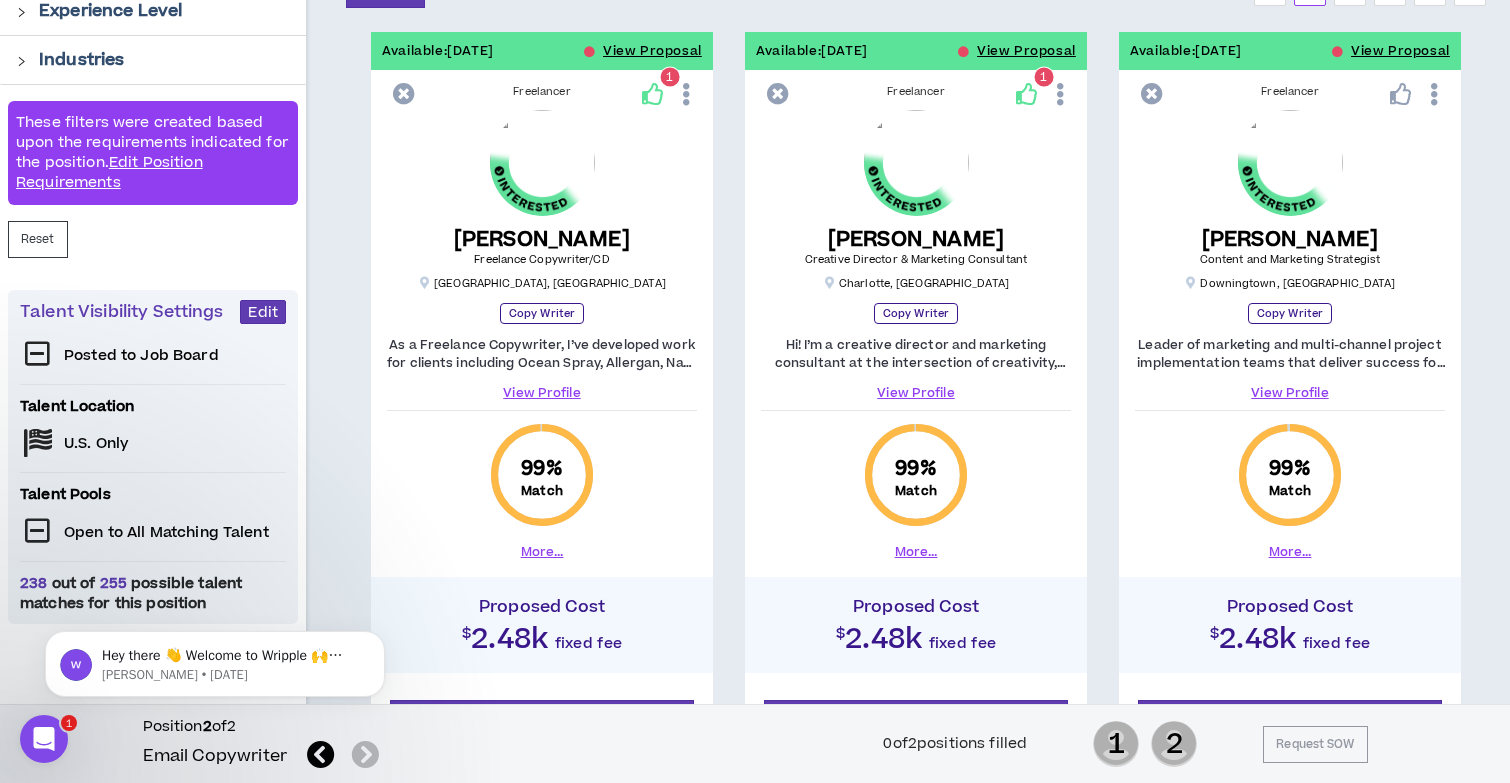 click on "View Profile" at bounding box center [542, 393] 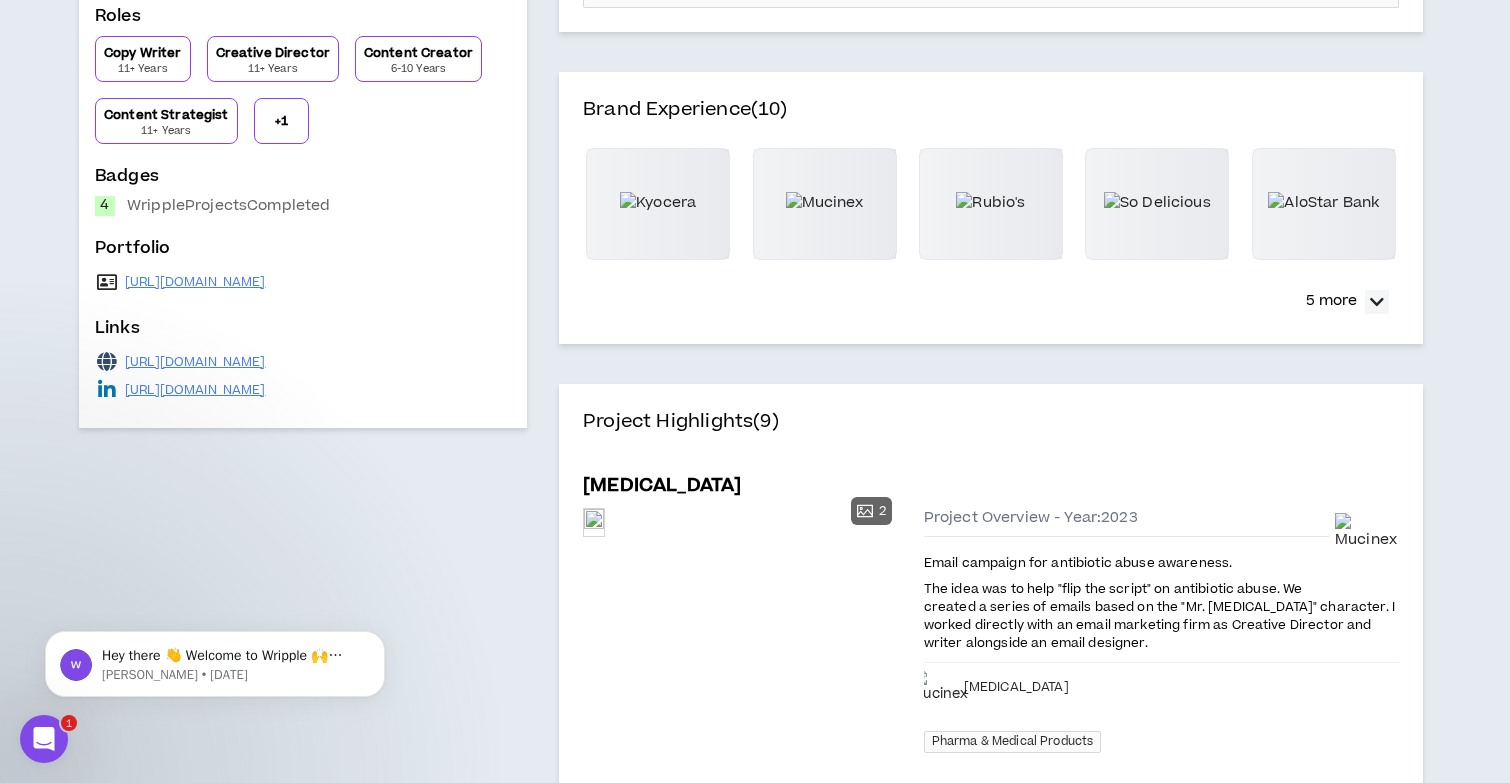 scroll, scrollTop: 0, scrollLeft: 0, axis: both 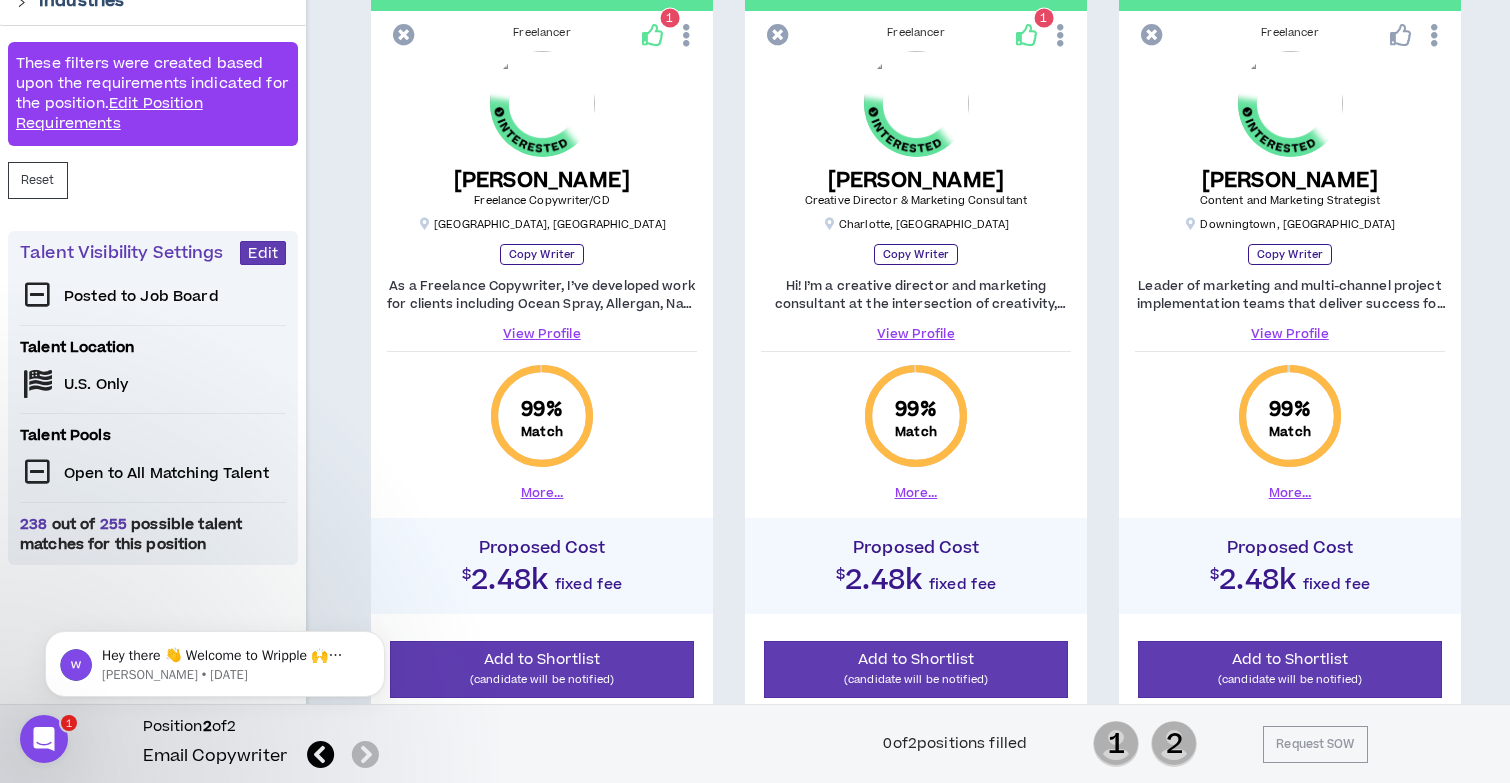 click on "Freelancer 1 [PERSON_NAME] Creative Director & Marketing Consultant [GEOGRAPHIC_DATA] , [GEOGRAPHIC_DATA] Copy Writer Hi! I’m a creative director and marketing consultant at the intersection of creativity, strategy, and business optimization. I specialize in building brands, 360 creative campaigns, developing marketing frameworks, and creative system optimization. I am fueled by solving problems for brands in a way that moves product and people.
I have 15+ years of experience, leading creative teams on the agency side as well as in-house at Amazon and Wayfair. View Profile 99 % Match More..." at bounding box center (916, 264) 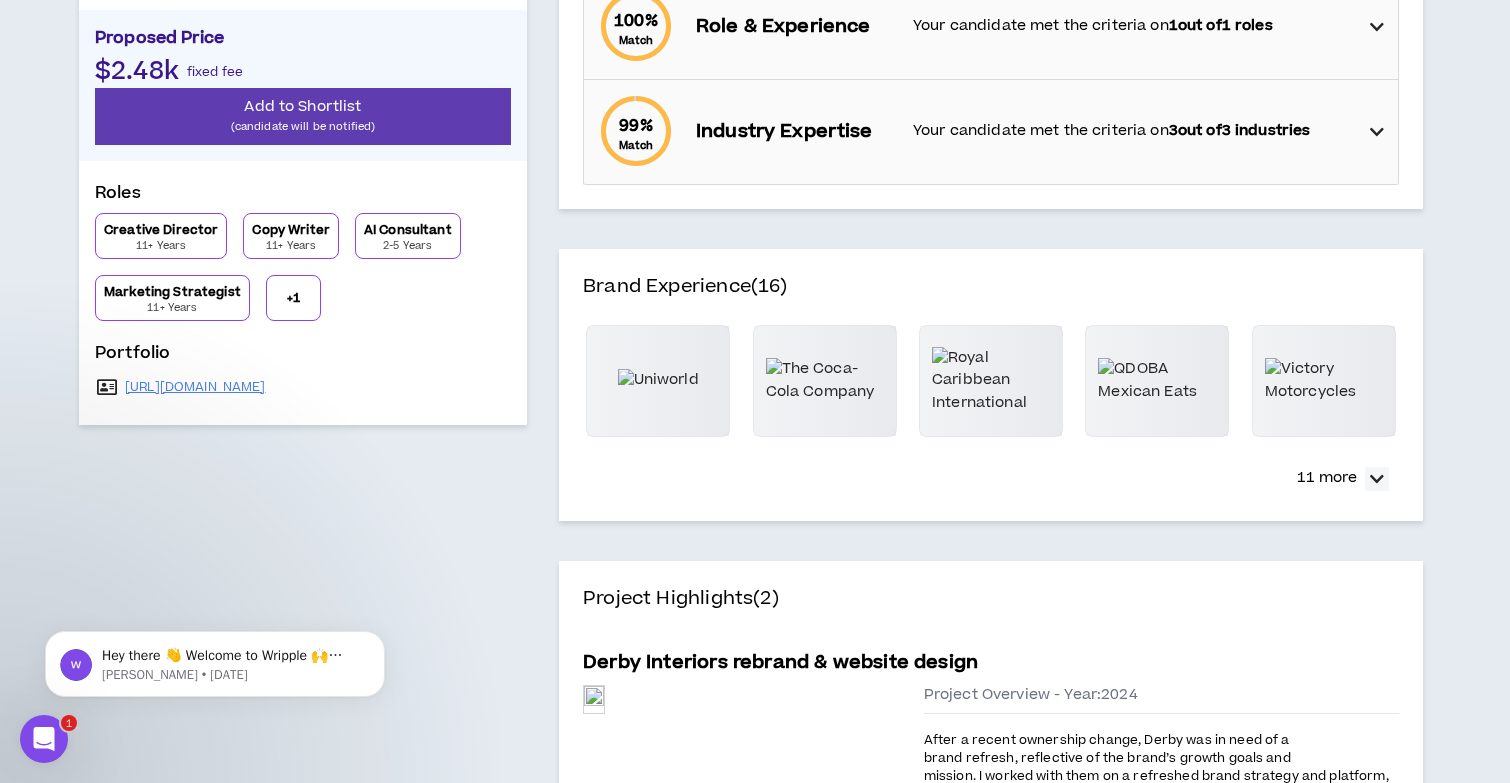 scroll, scrollTop: 0, scrollLeft: 0, axis: both 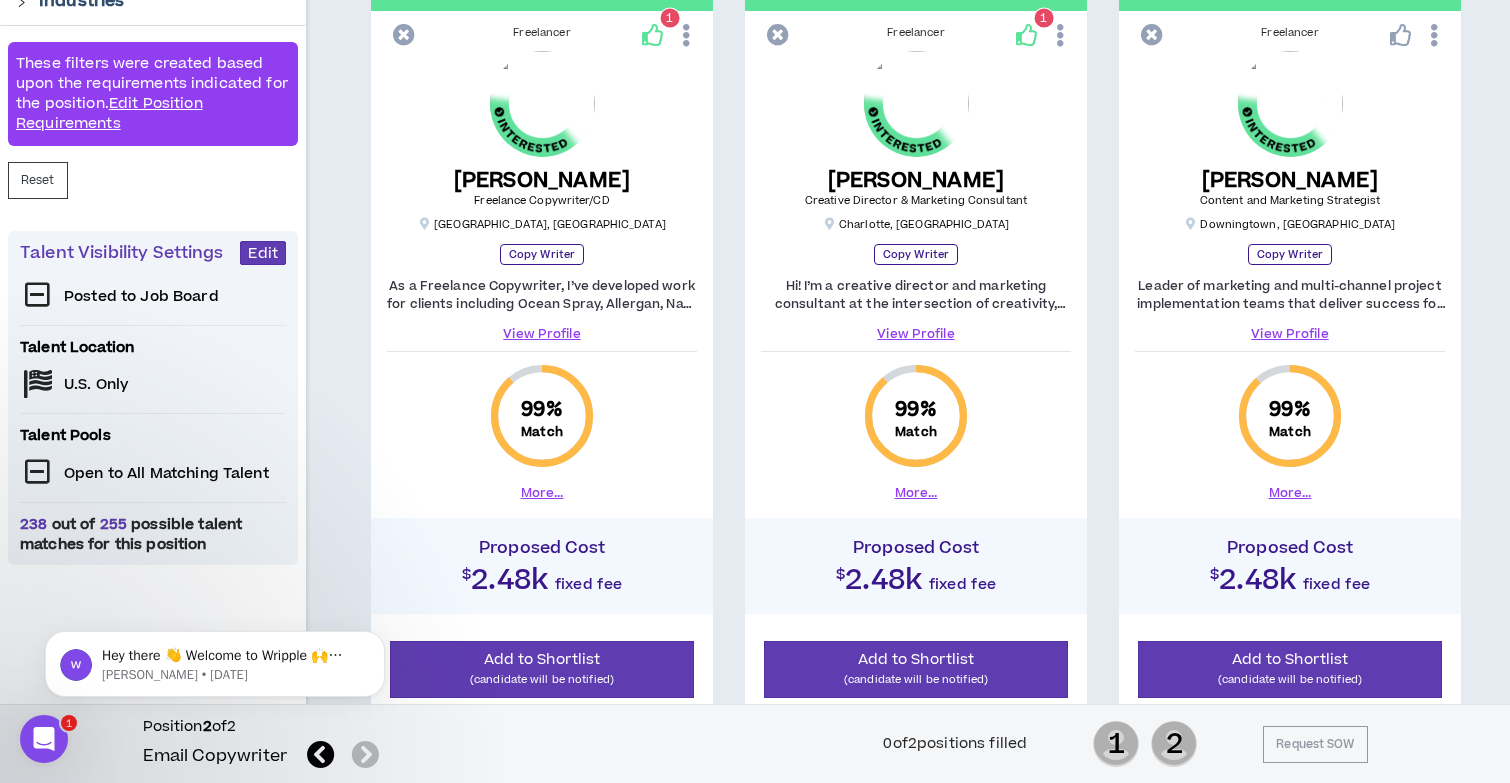 click on "View Profile" at bounding box center (542, 334) 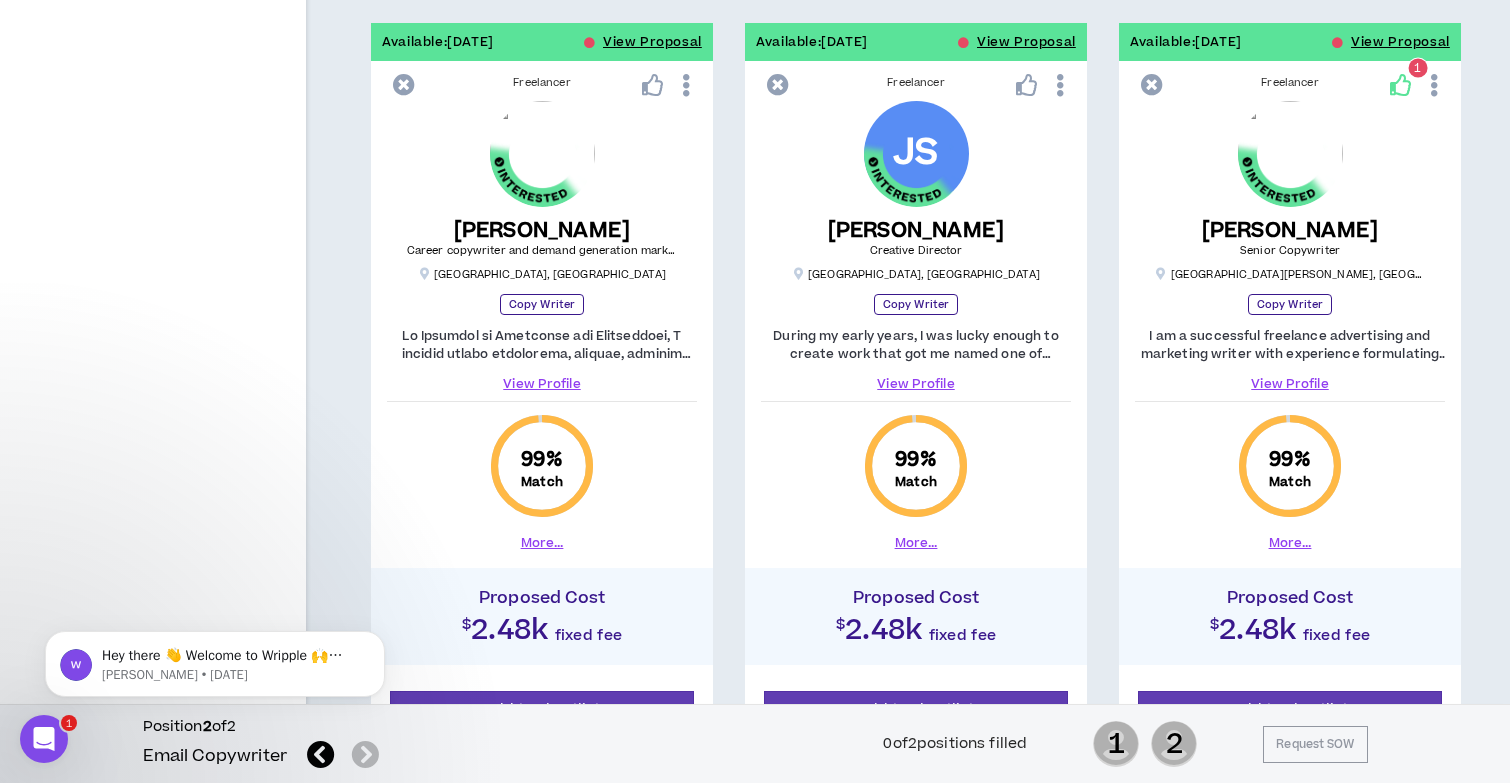 scroll, scrollTop: 1121, scrollLeft: 0, axis: vertical 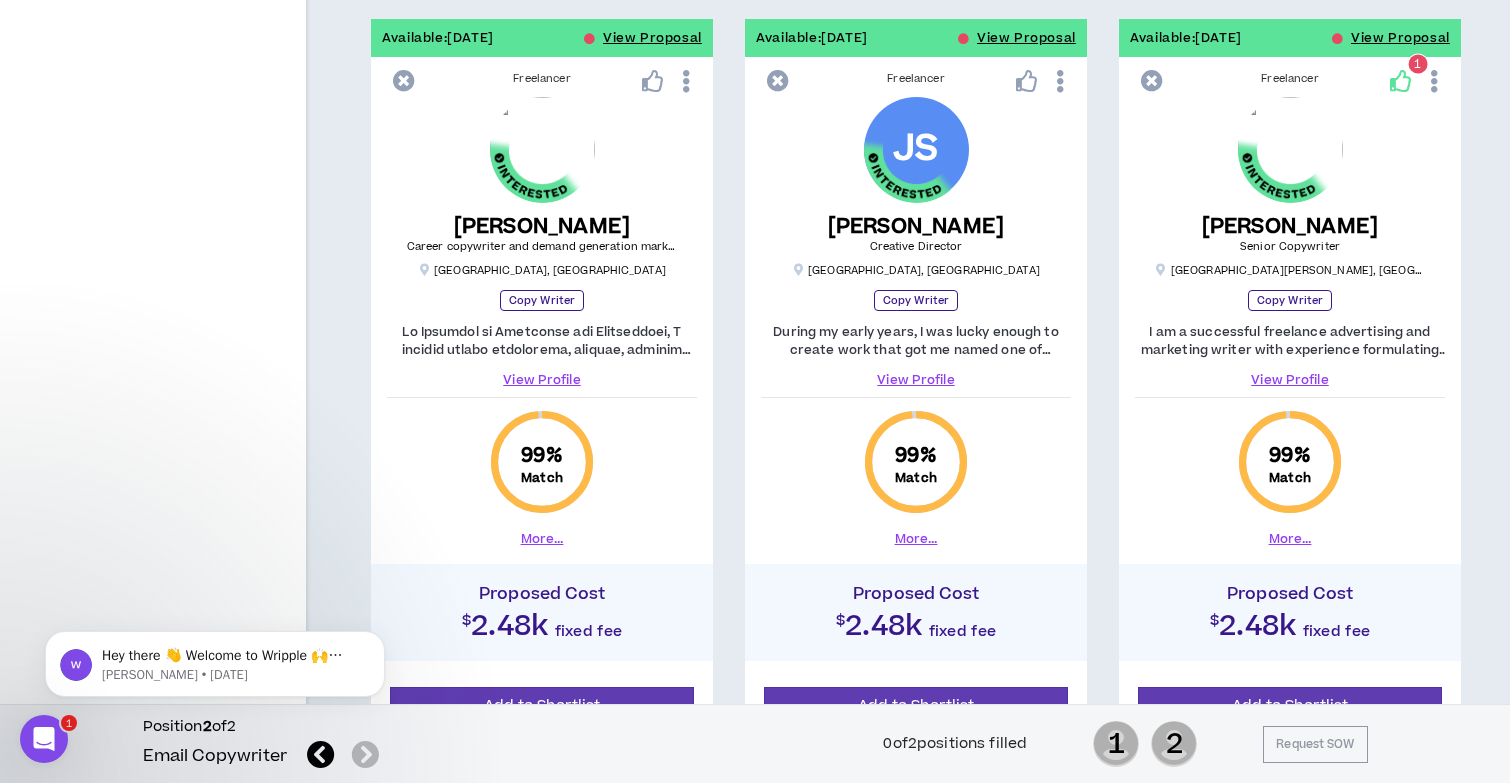 click on "View Profile" at bounding box center [1290, 380] 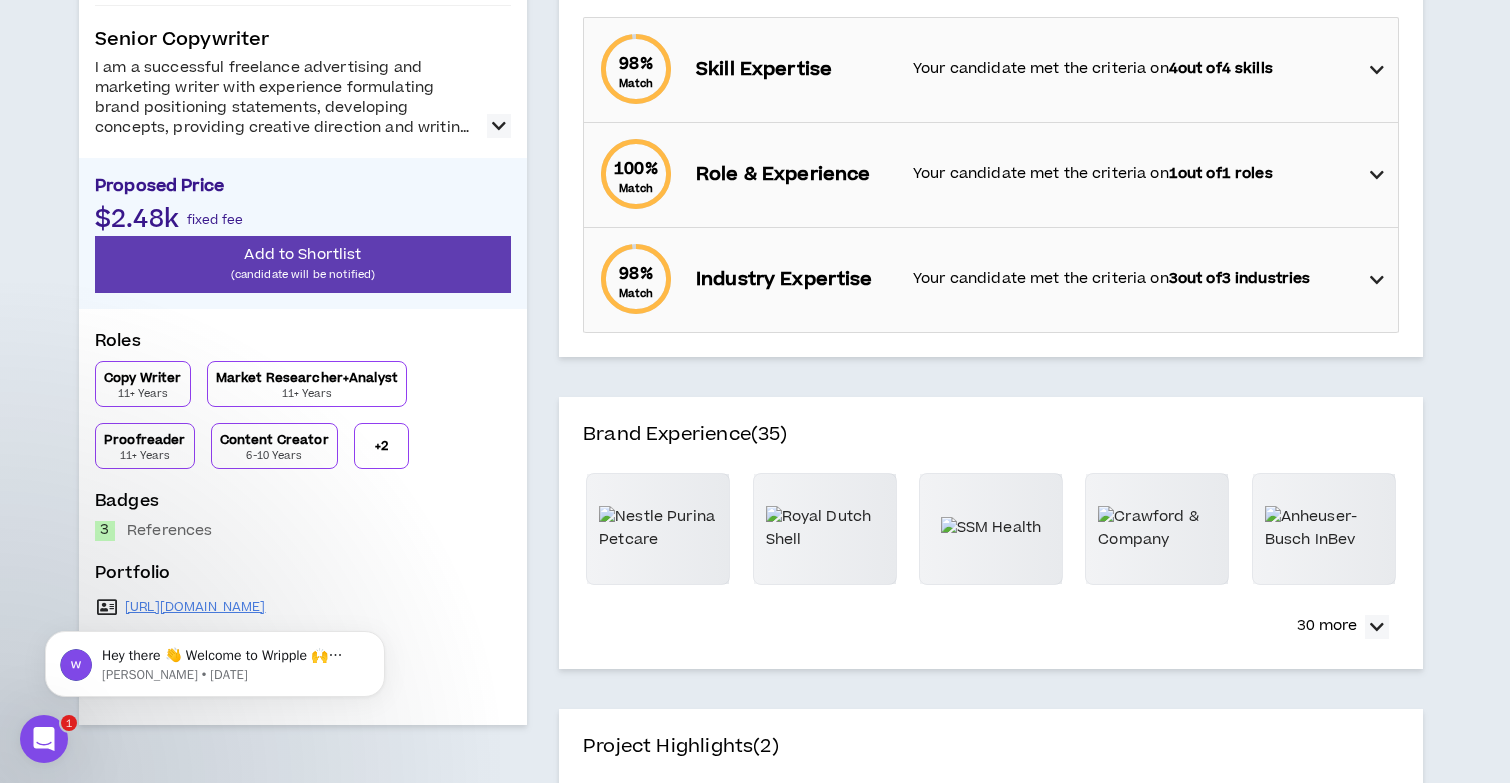 scroll, scrollTop: 66, scrollLeft: 0, axis: vertical 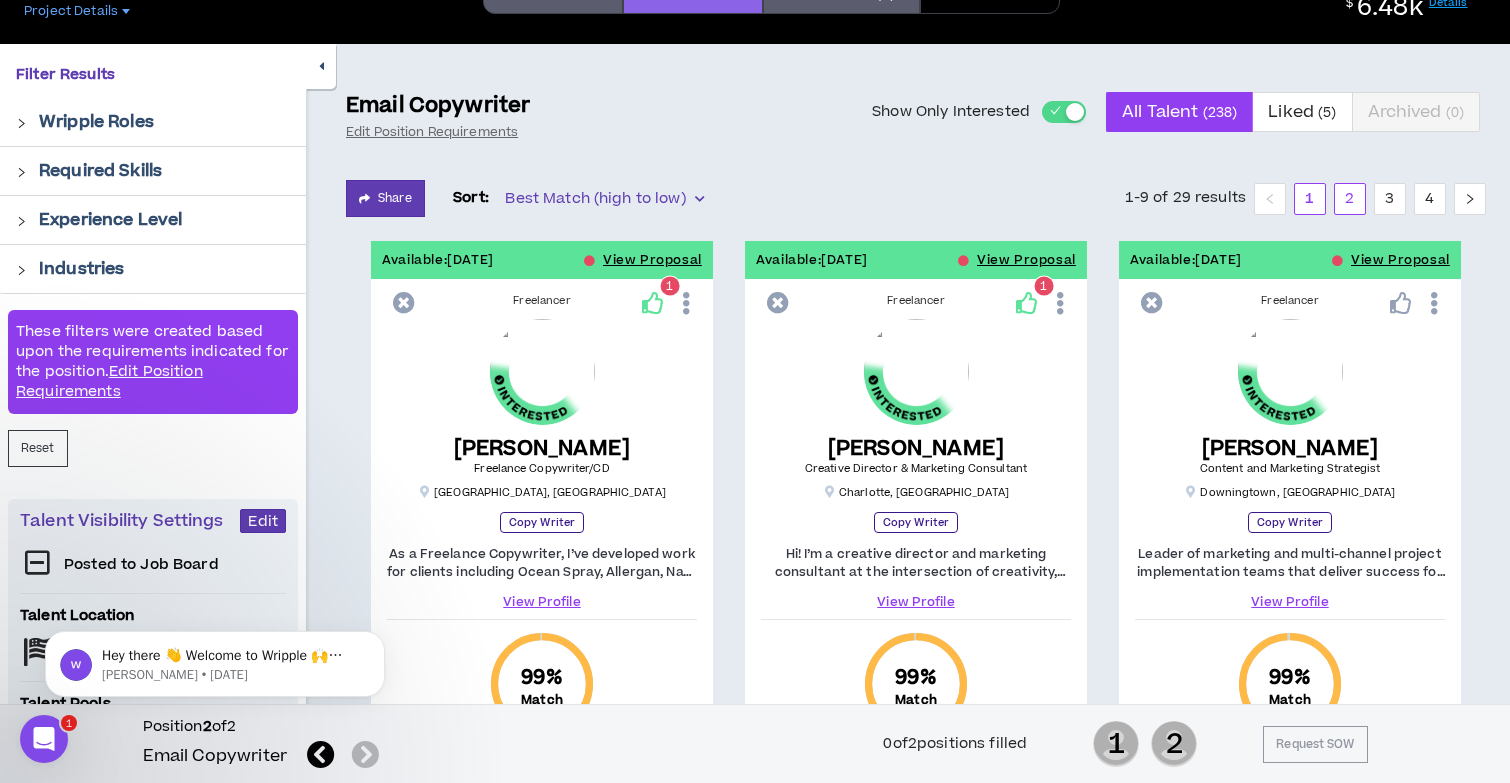 click on "2" at bounding box center [1350, 199] 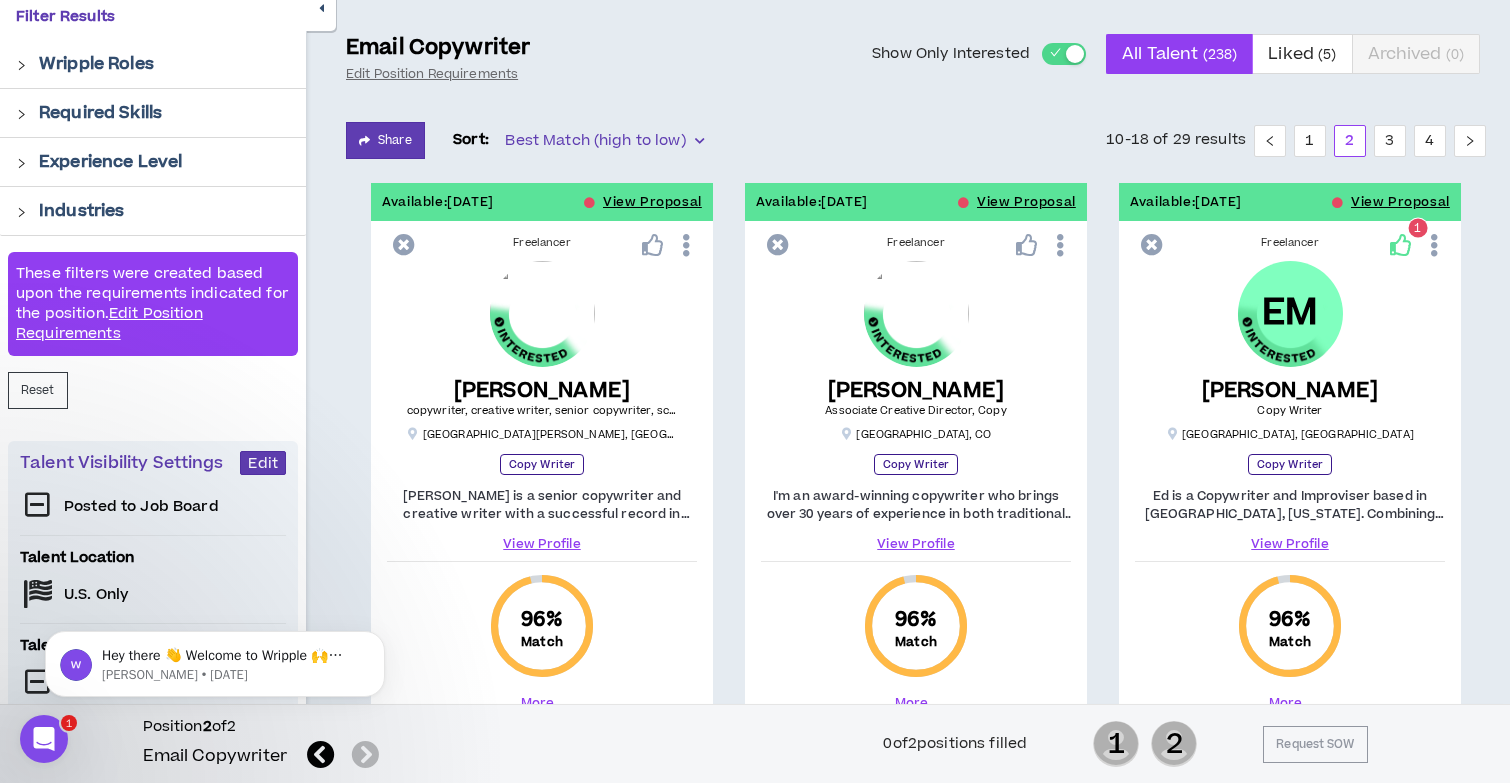 scroll, scrollTop: 195, scrollLeft: 0, axis: vertical 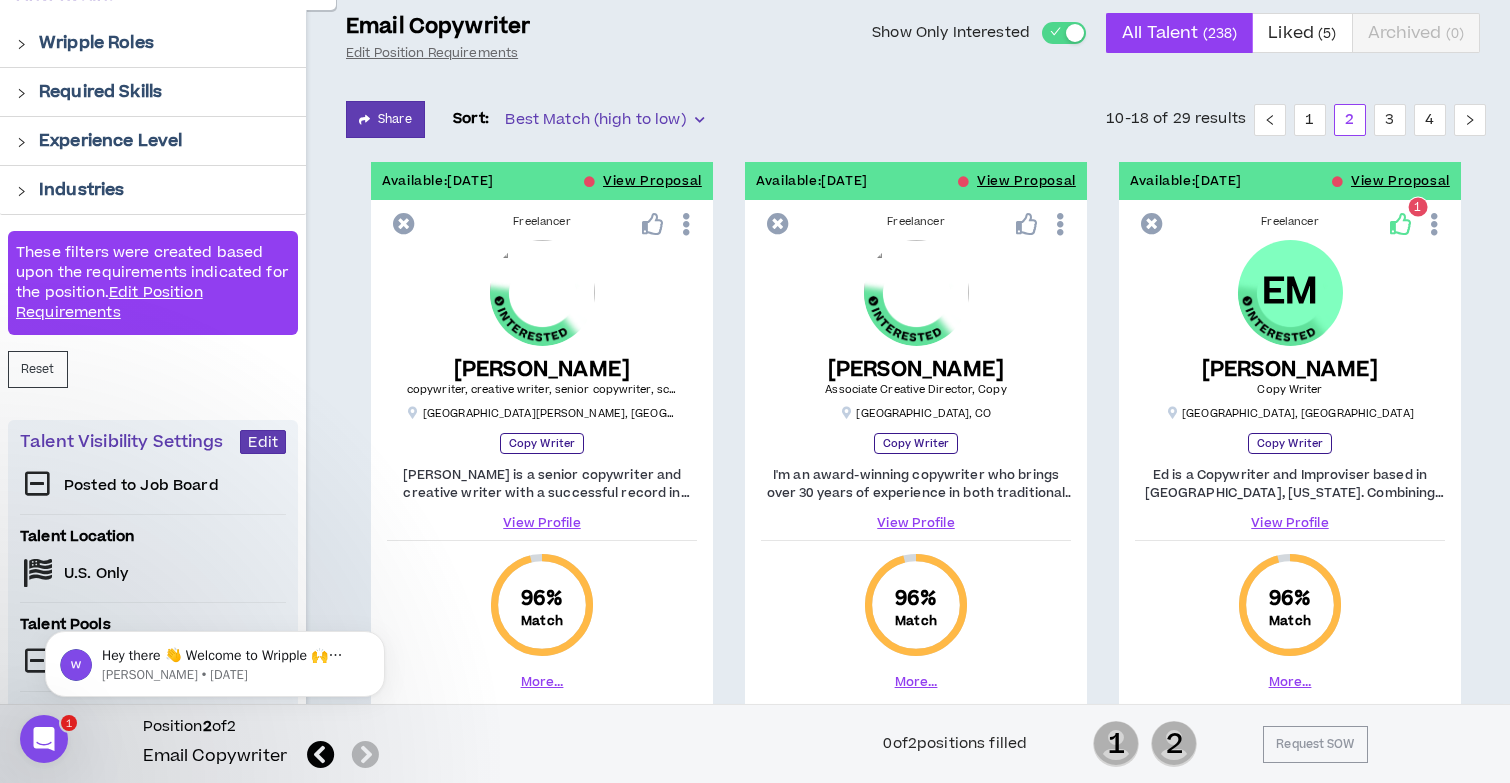 click on "View Profile" at bounding box center [1290, 523] 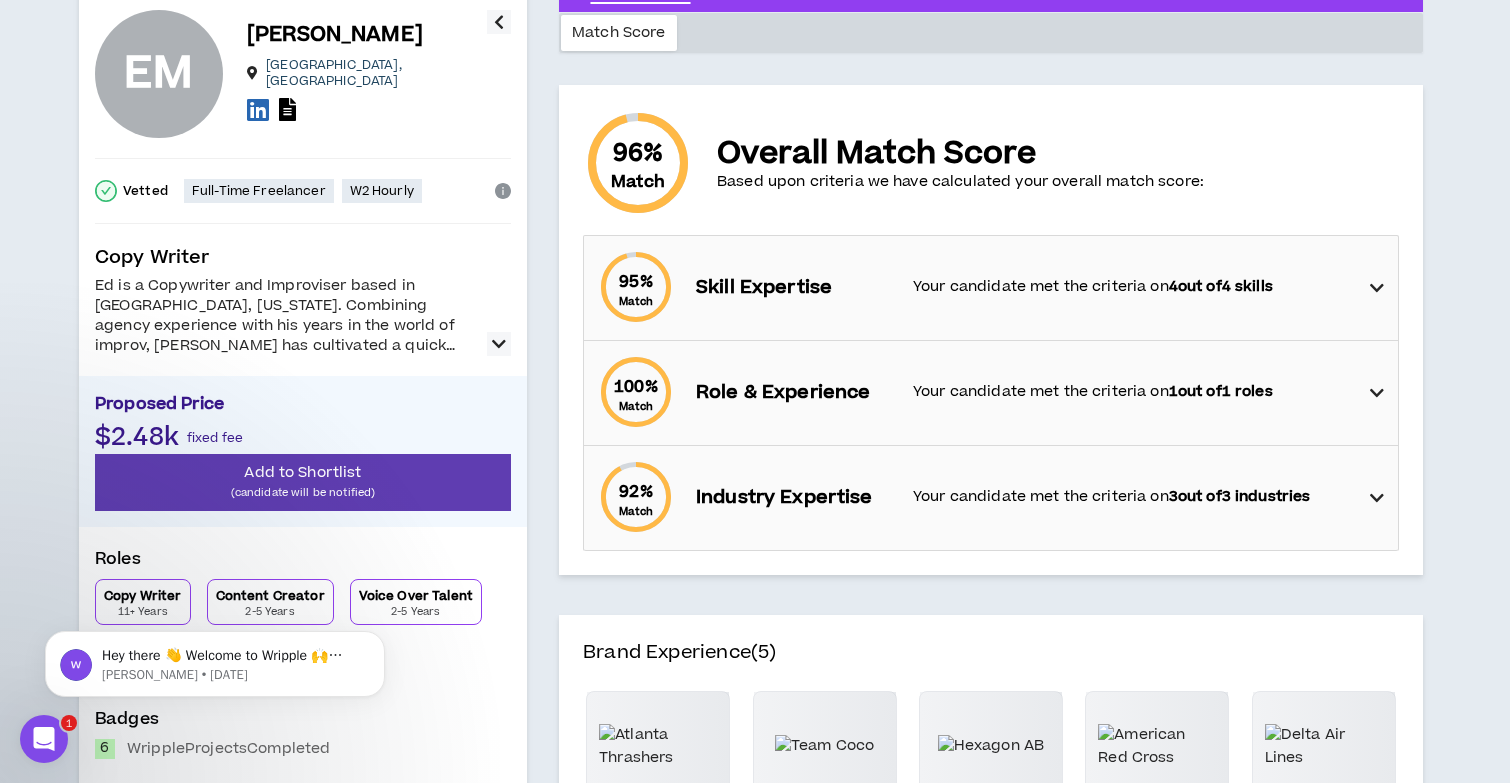 scroll, scrollTop: 0, scrollLeft: 0, axis: both 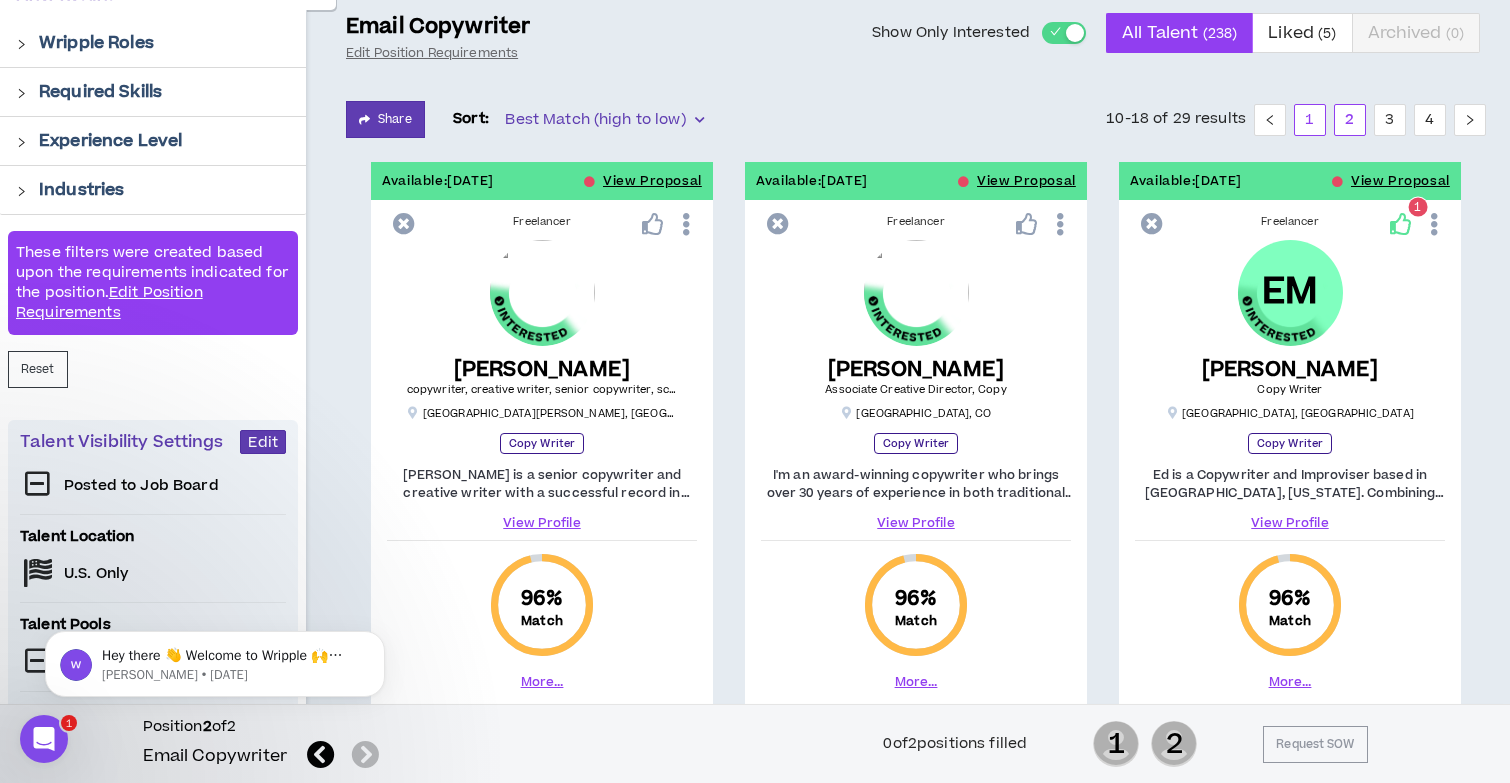 click on "1" at bounding box center (1310, 120) 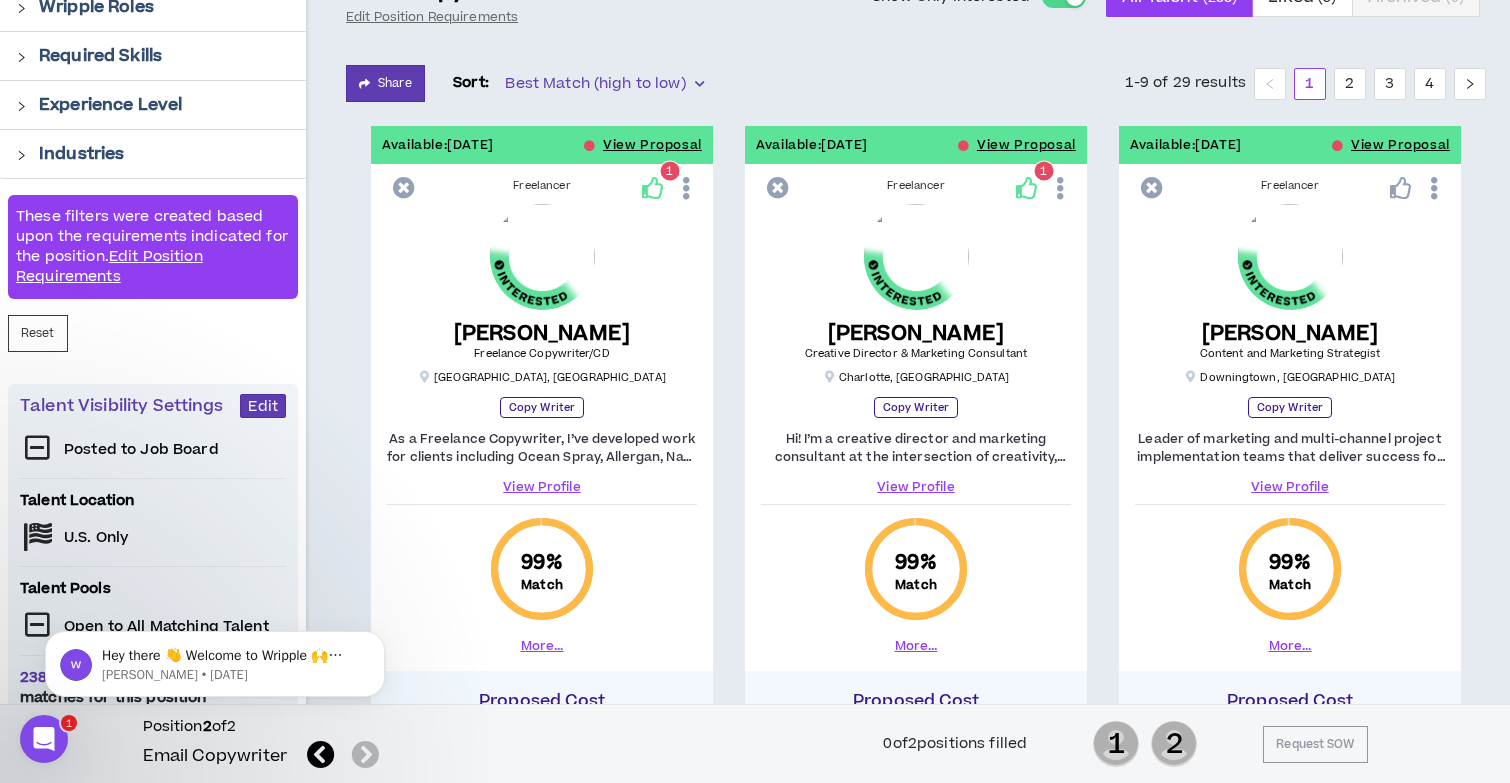 scroll, scrollTop: 232, scrollLeft: 0, axis: vertical 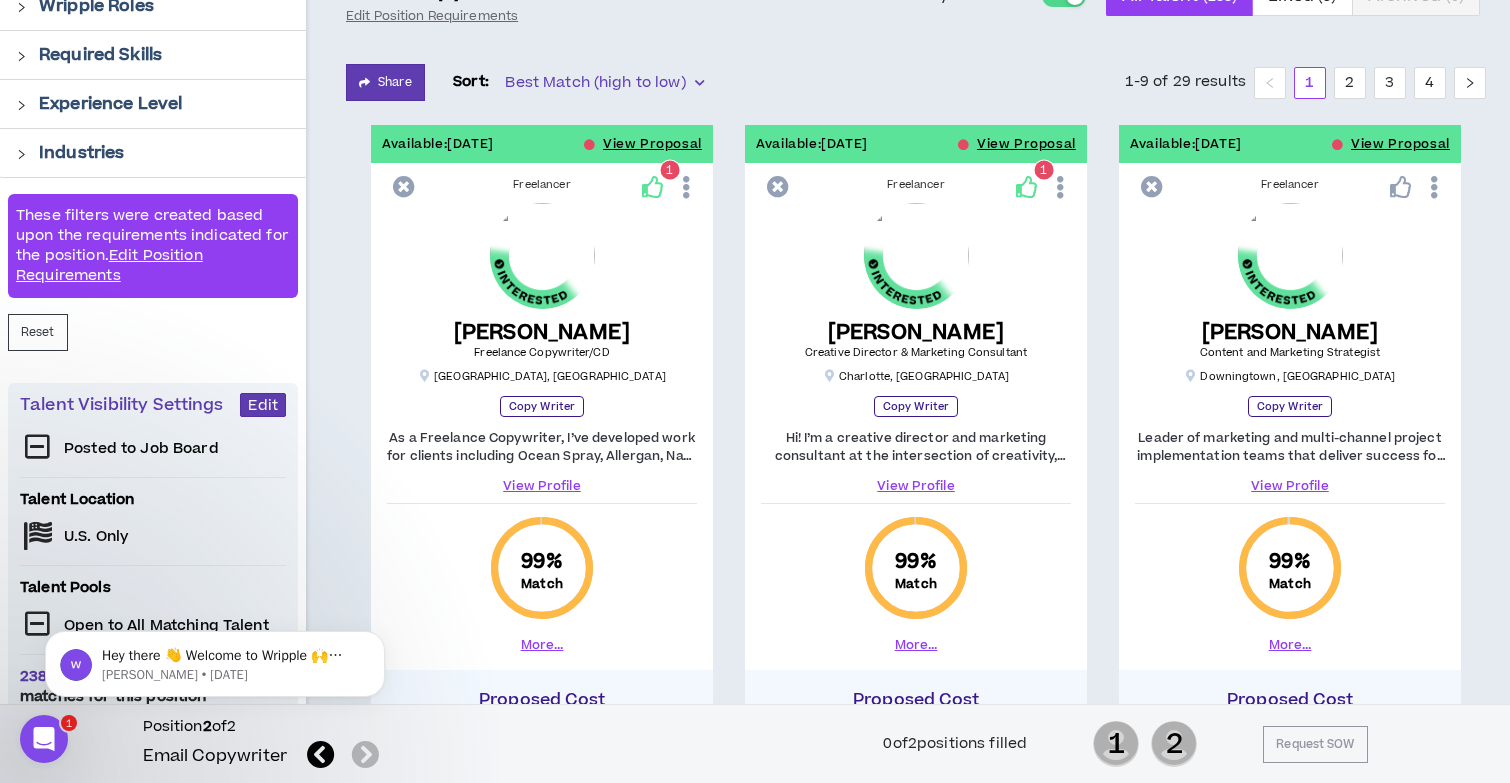 click on "View Profile" at bounding box center (916, 486) 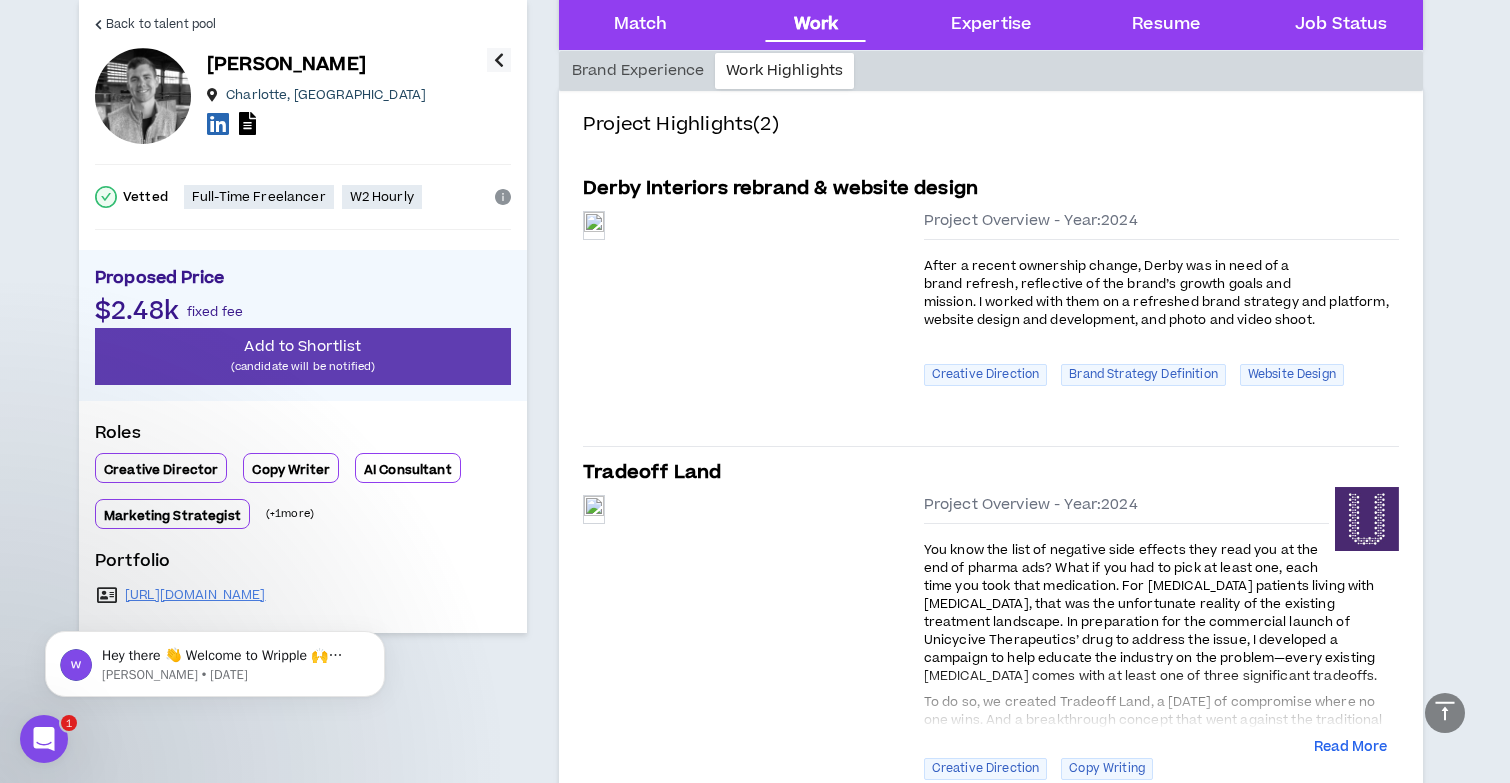 scroll, scrollTop: 984, scrollLeft: 0, axis: vertical 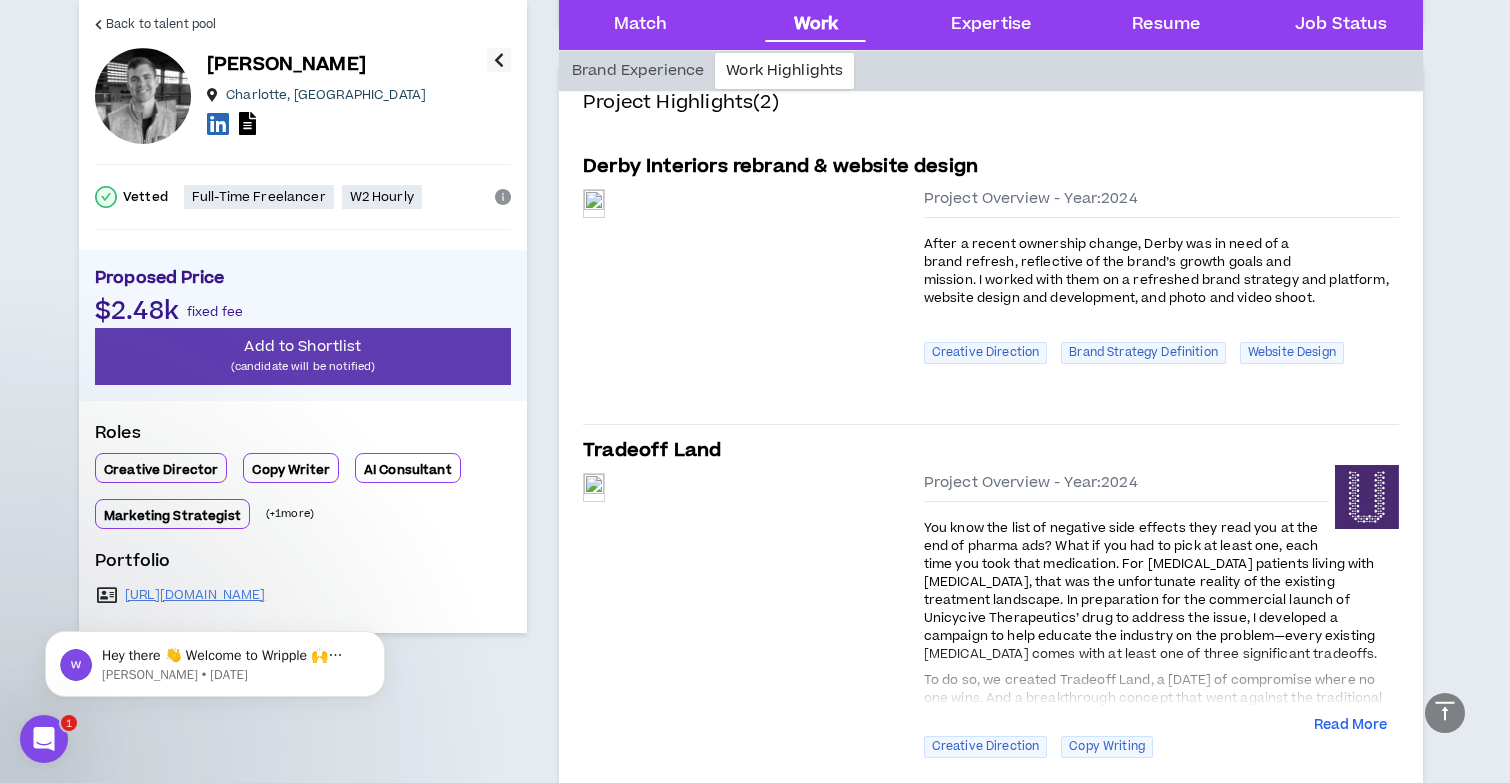 click on "Hey there 👋 Welcome to Wripple 🙌 Take a look around! If you have any questions, just reply to this message. [PERSON_NAME] • [DATE]" at bounding box center [215, 659] 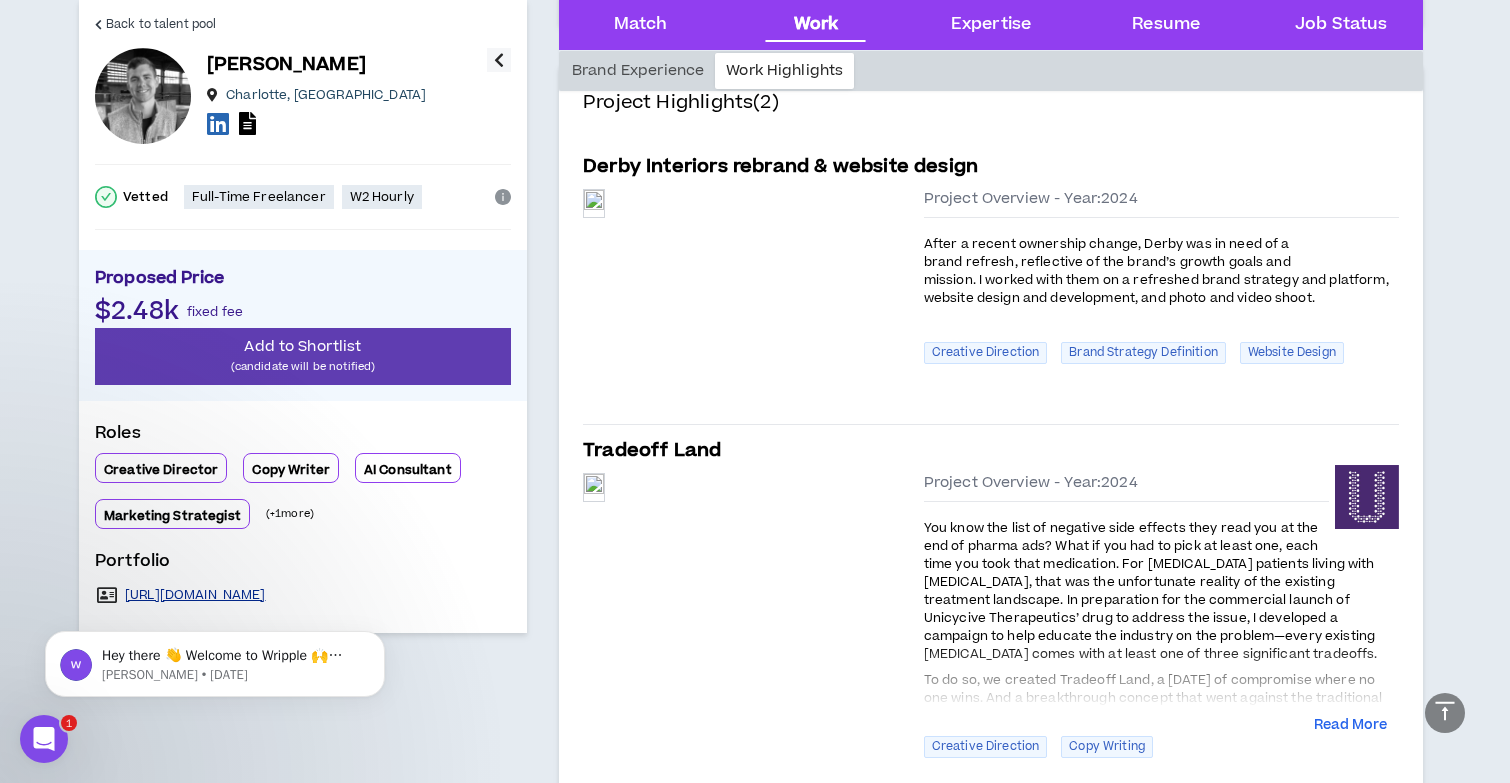 click on "[URL][DOMAIN_NAME]" at bounding box center [195, 595] 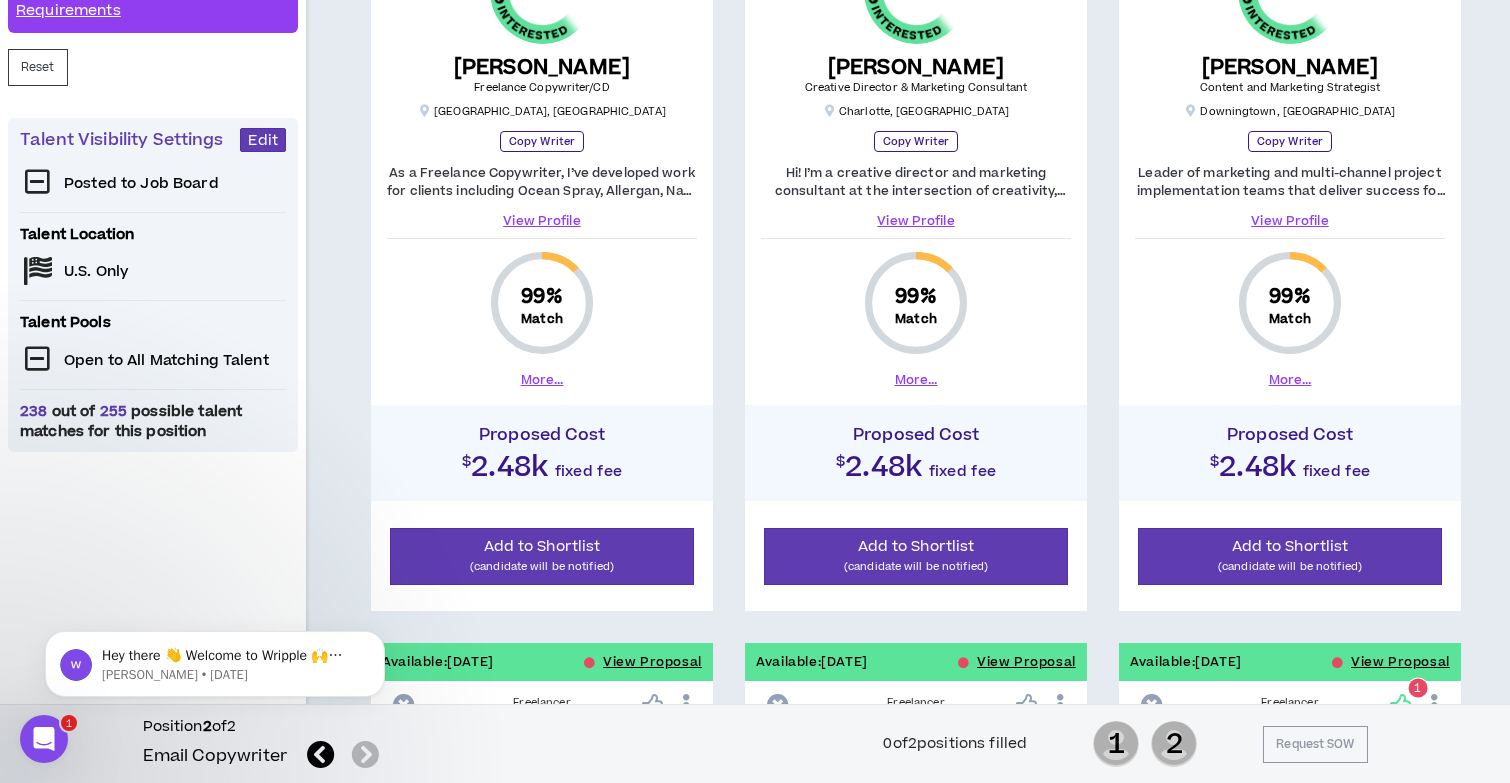 scroll, scrollTop: 237, scrollLeft: 0, axis: vertical 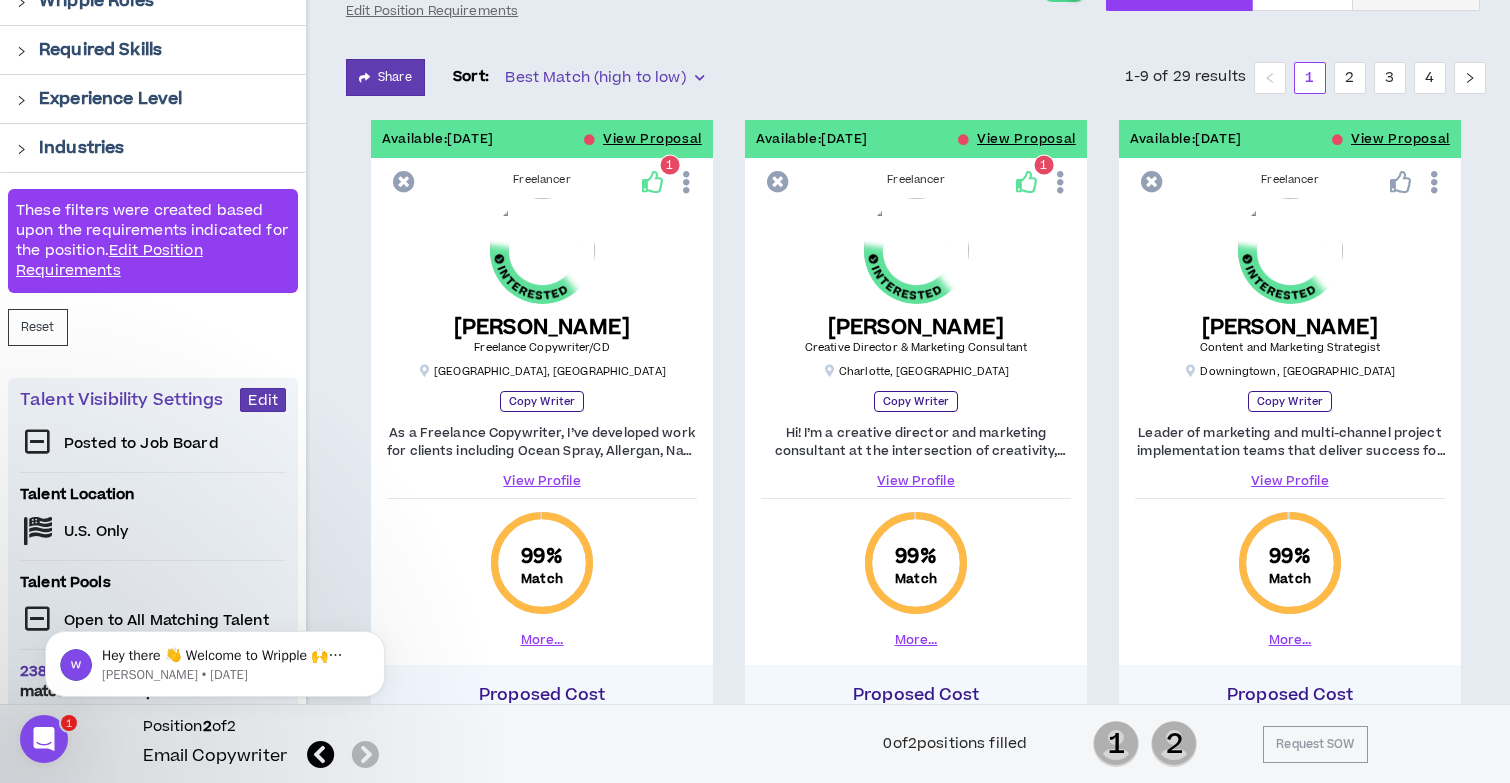 click on "View Profile" at bounding box center [542, 481] 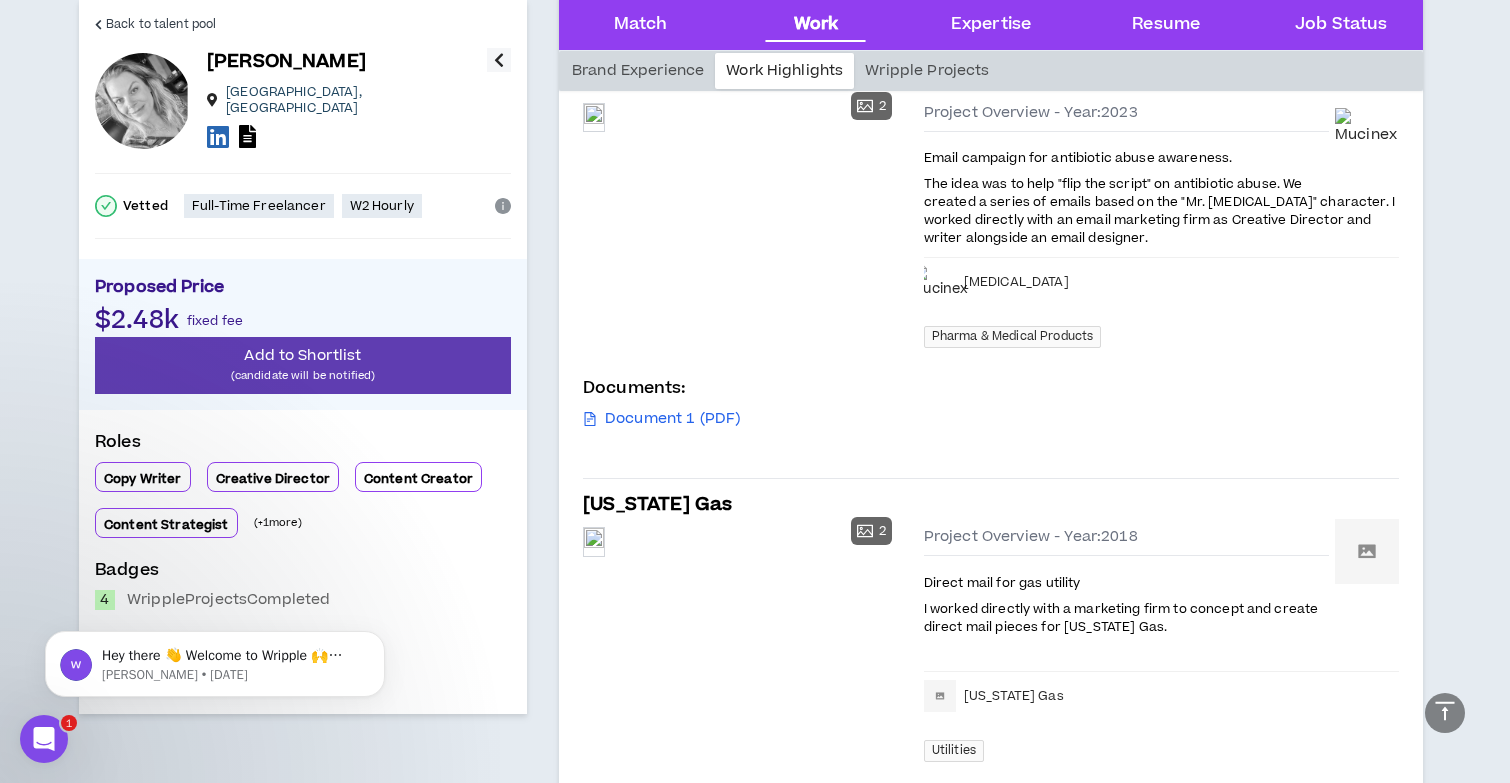 scroll, scrollTop: 1108, scrollLeft: 0, axis: vertical 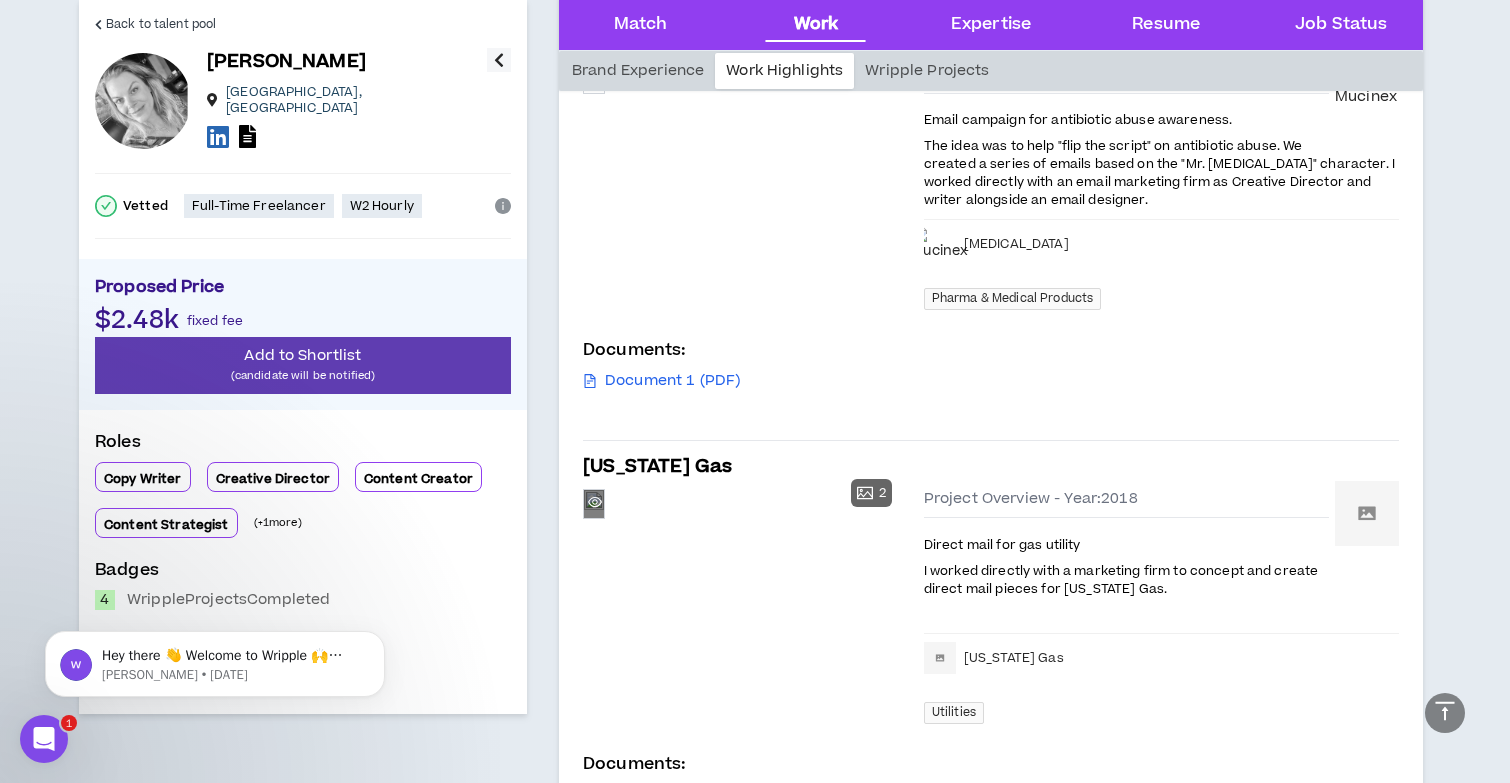 click on "Preview" at bounding box center (594, 503) 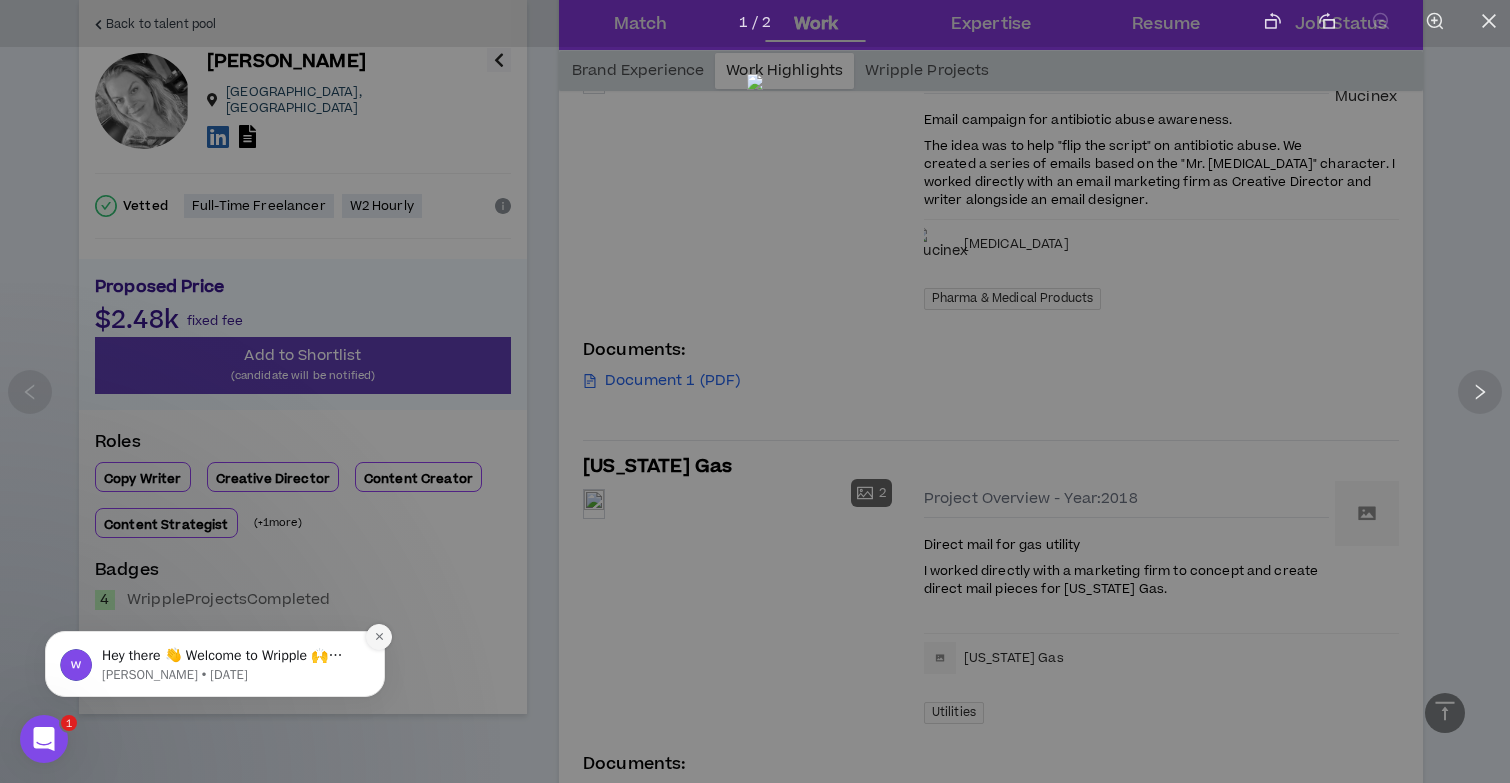 click 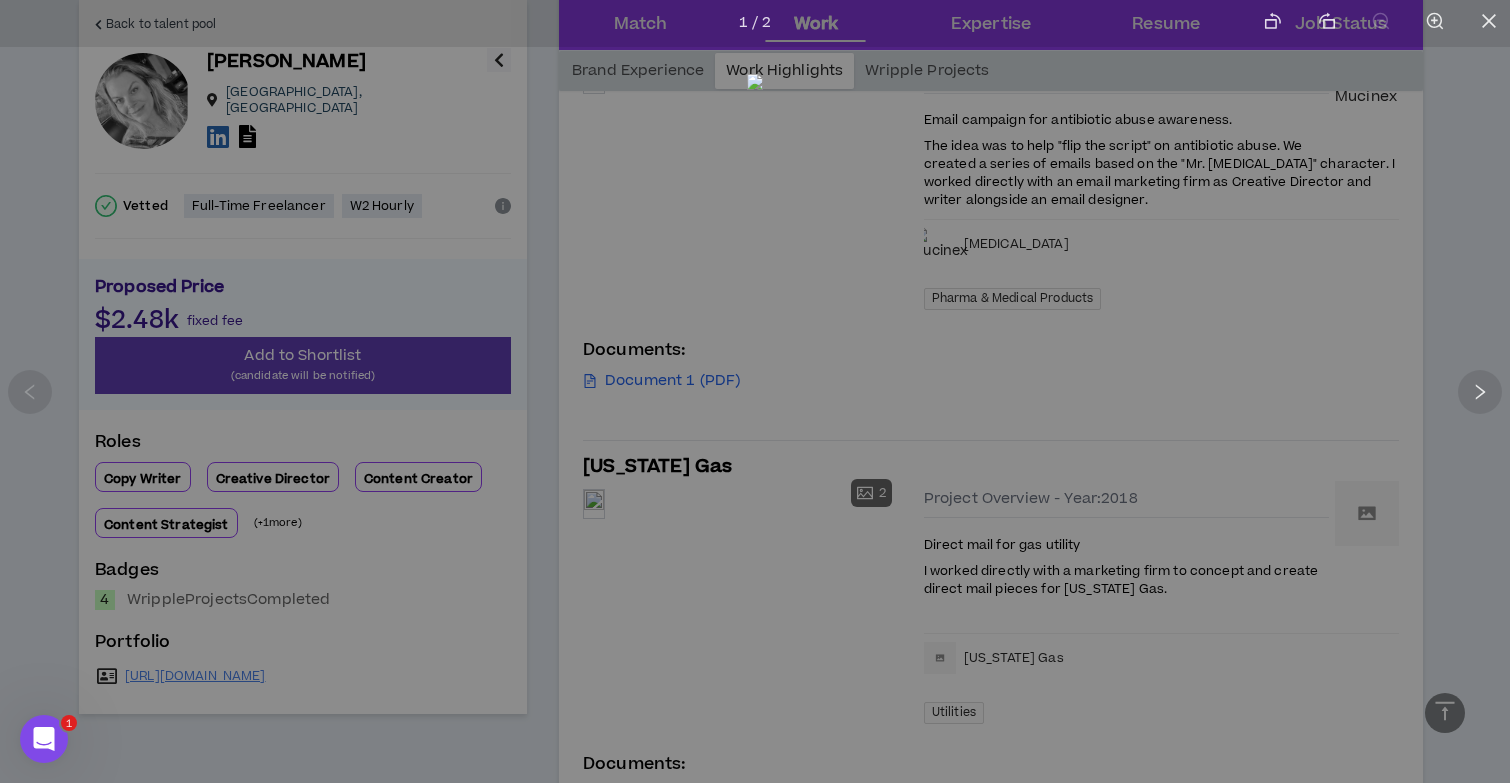 click at bounding box center (755, 387) 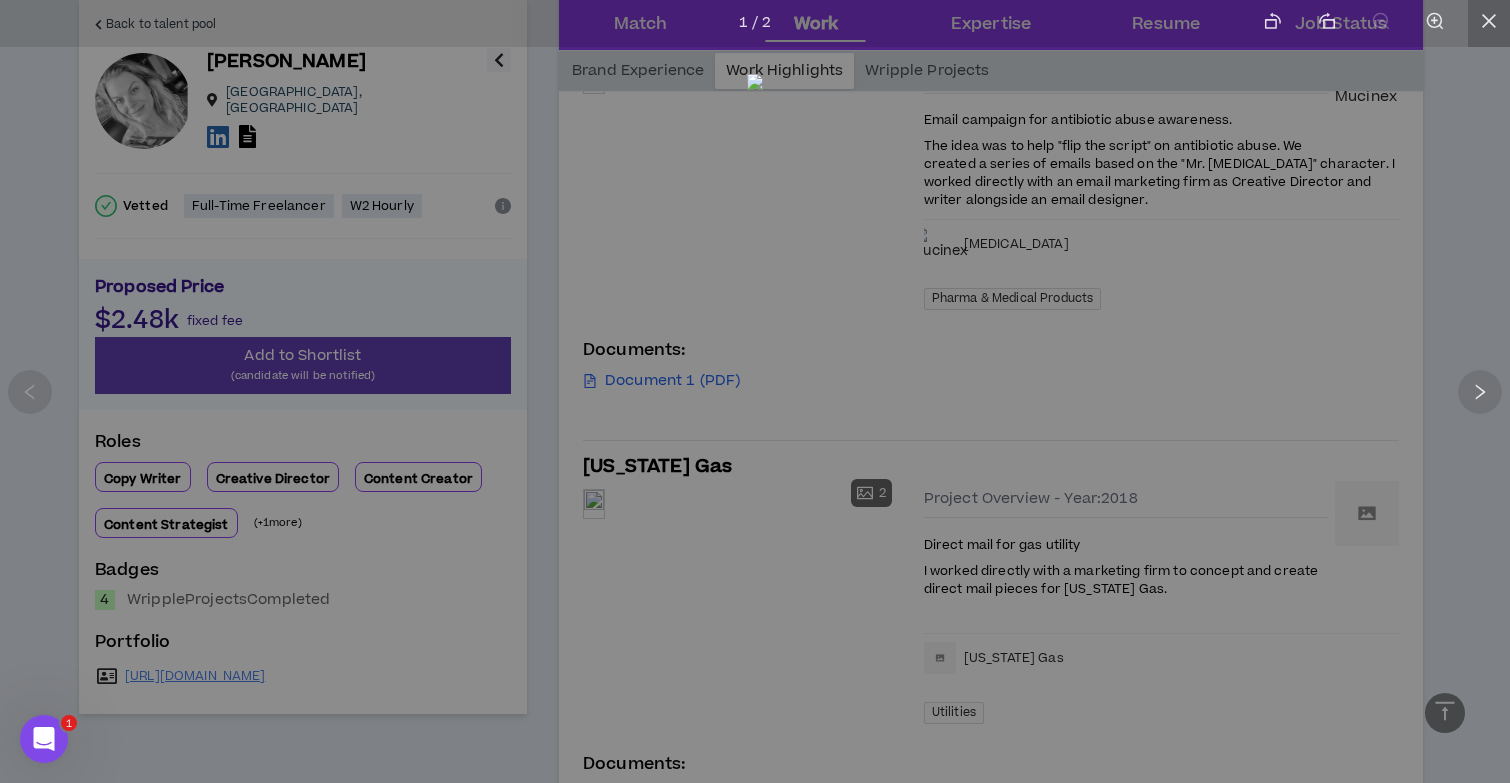 click at bounding box center [1489, 23] 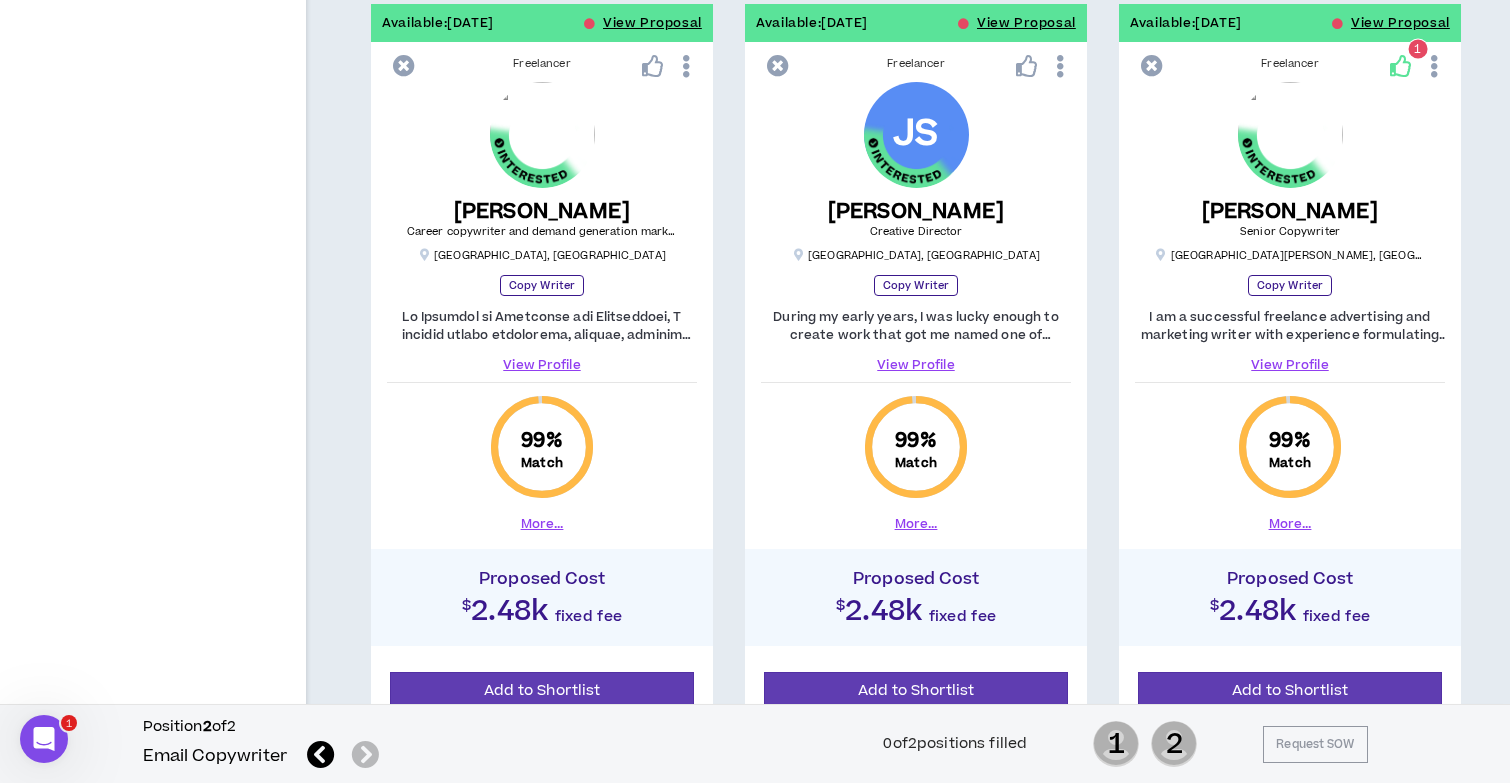 scroll, scrollTop: 1108, scrollLeft: 0, axis: vertical 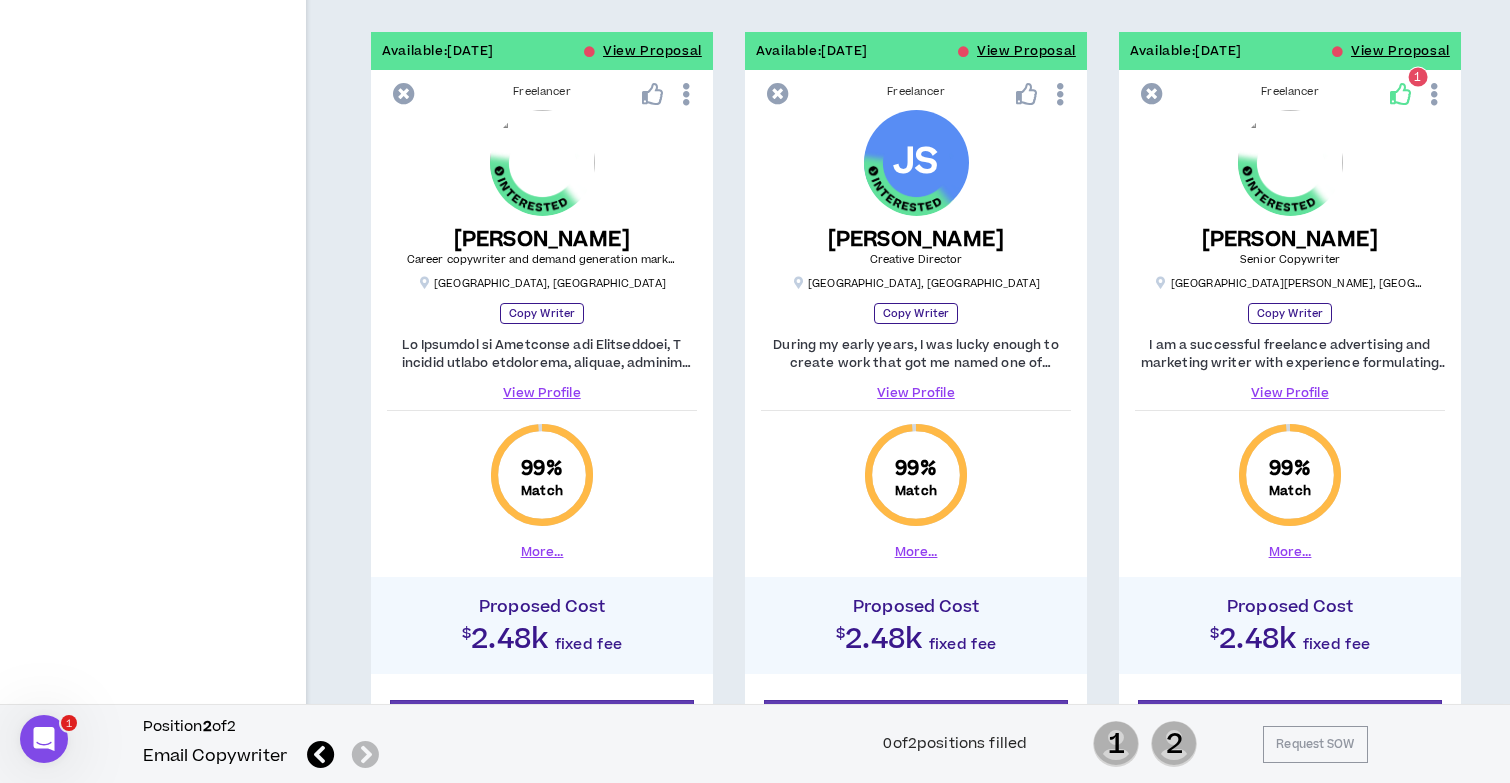 click on "View Profile" at bounding box center [1290, 393] 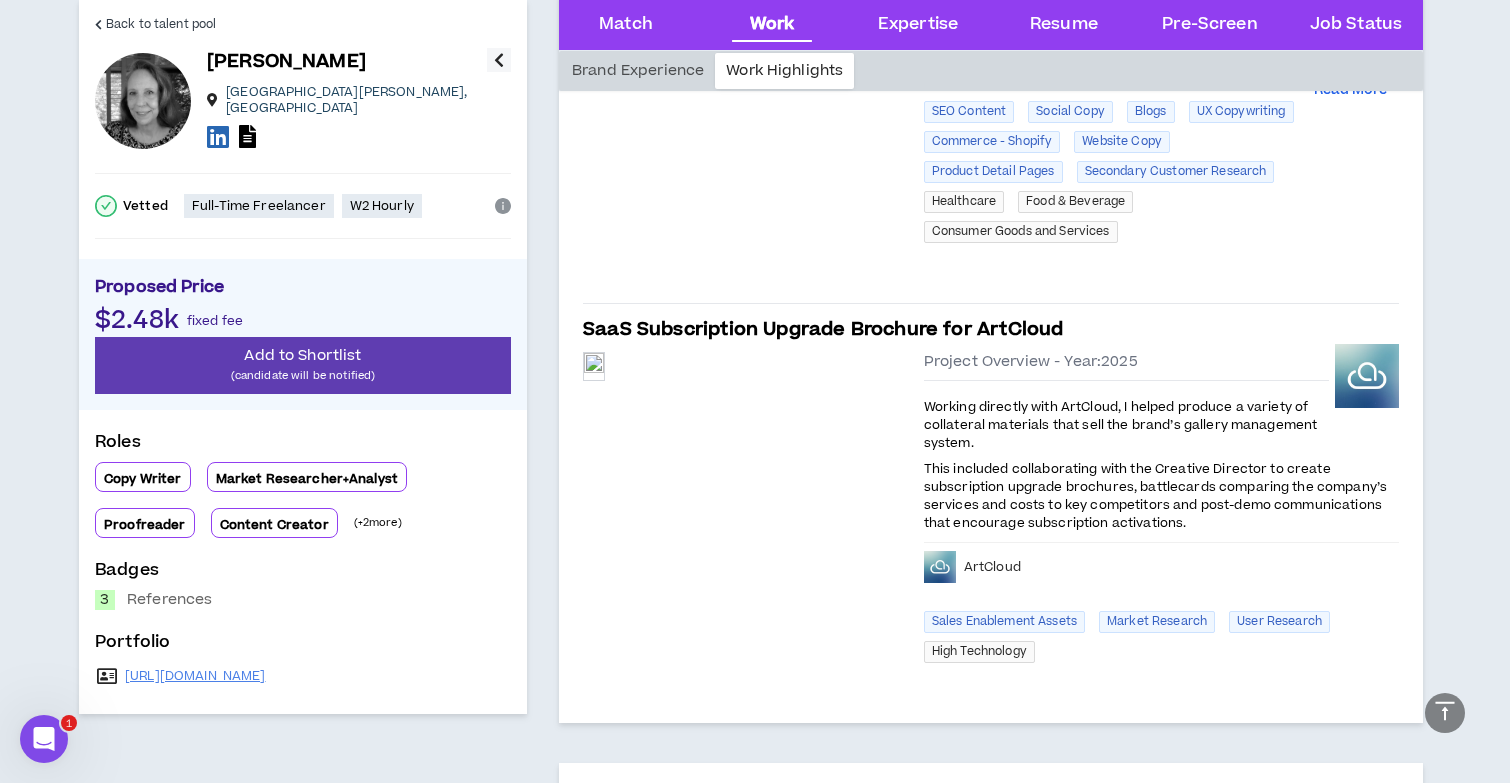 scroll, scrollTop: 1353, scrollLeft: 0, axis: vertical 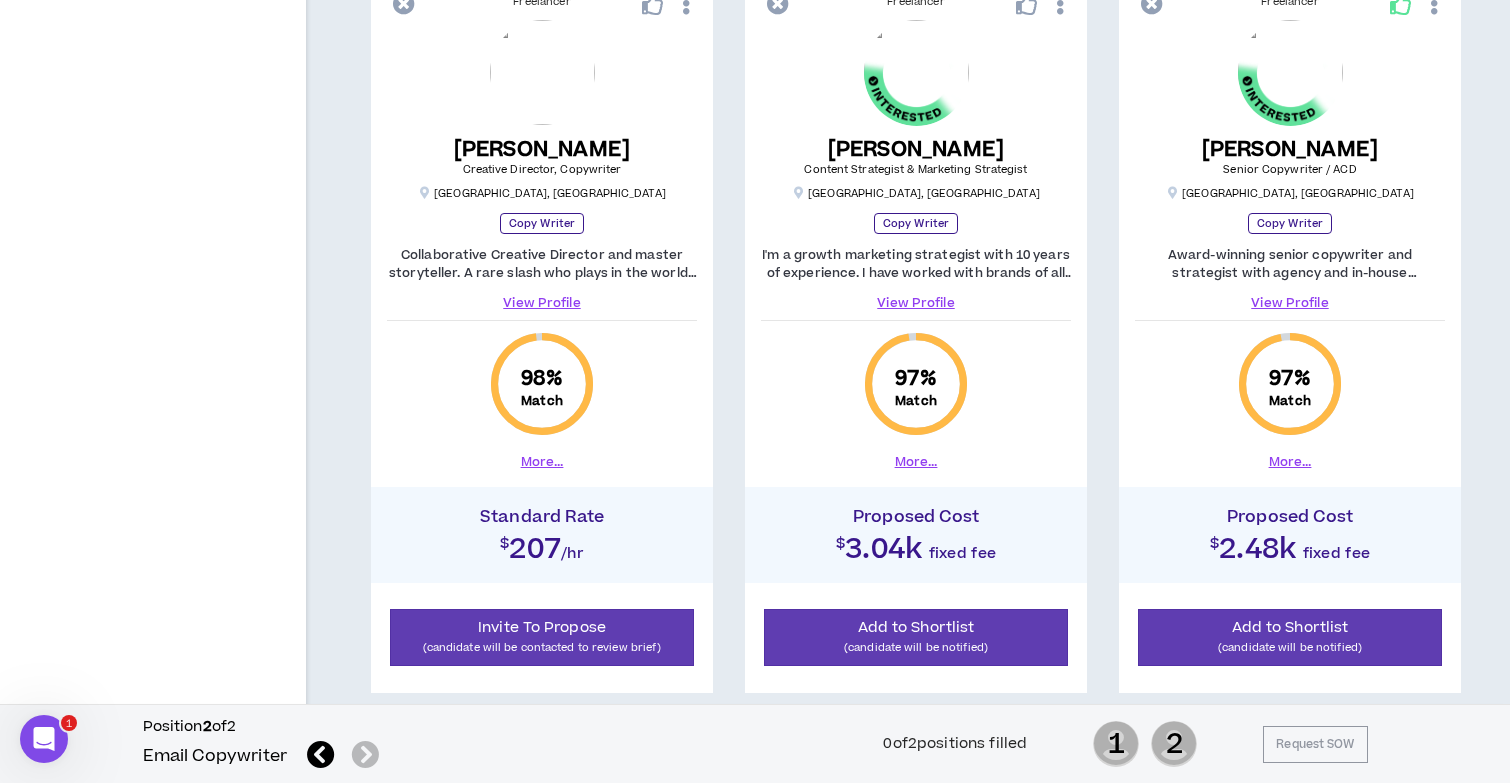 click on "View Profile" at bounding box center (916, 303) 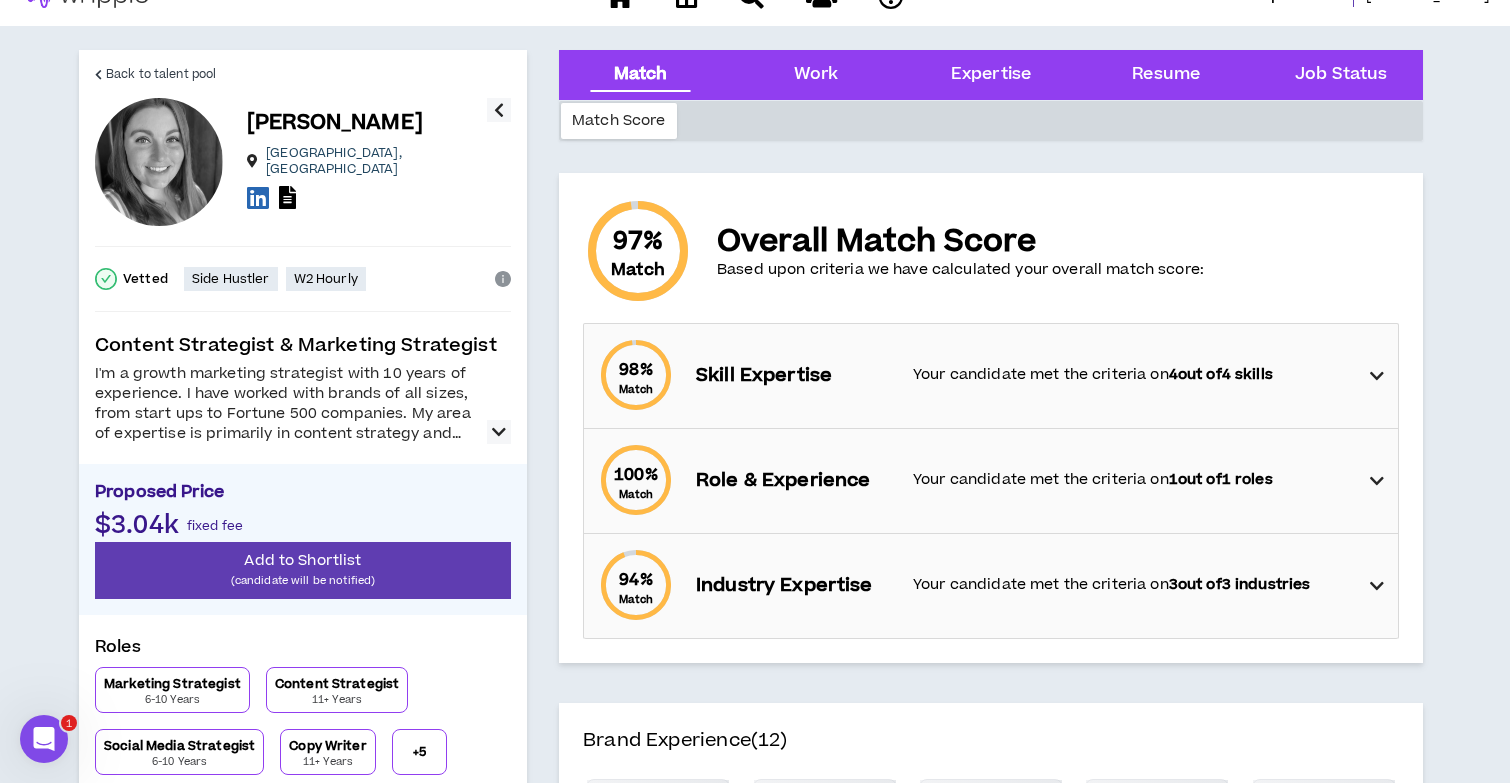 scroll, scrollTop: 35, scrollLeft: 0, axis: vertical 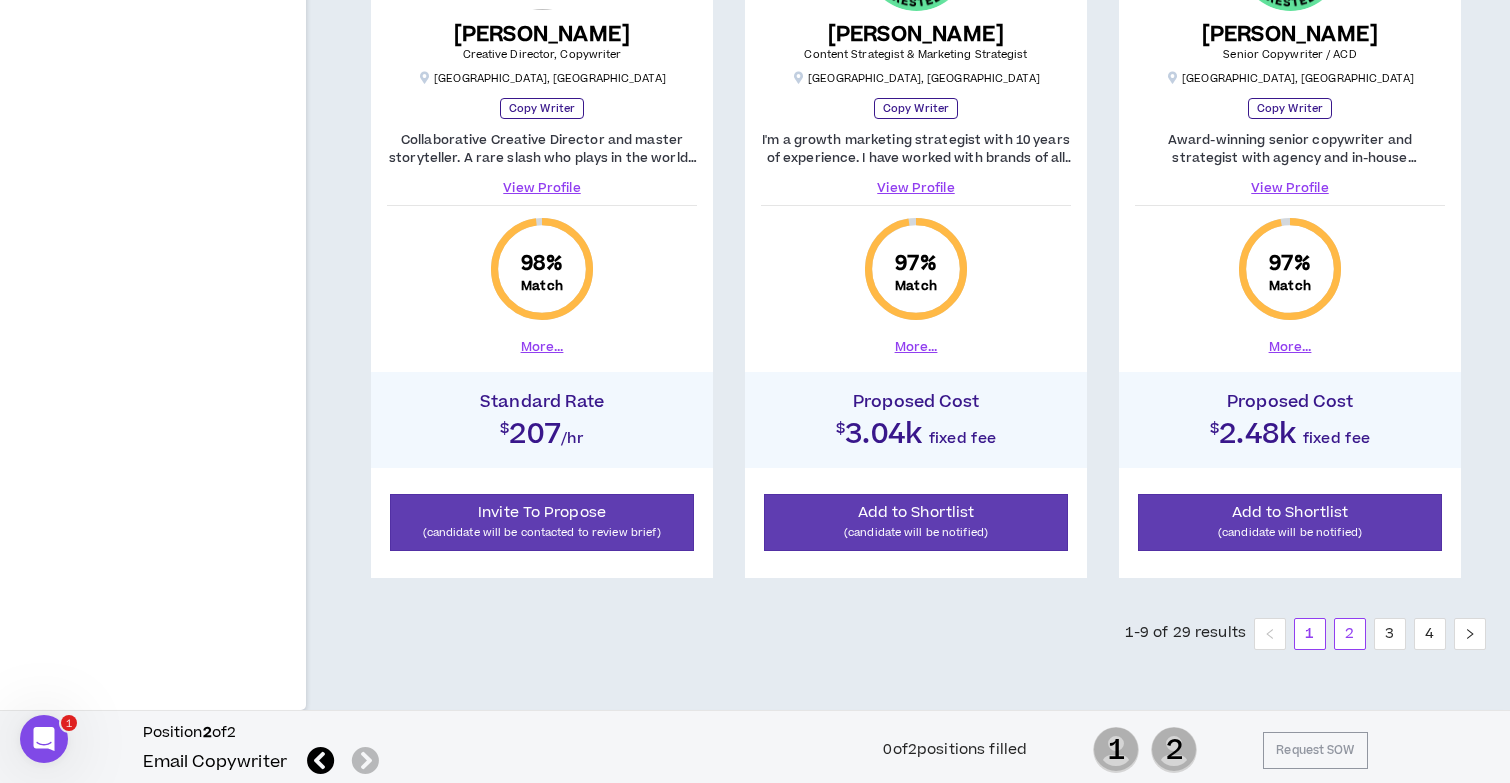 click on "2" at bounding box center (1350, 634) 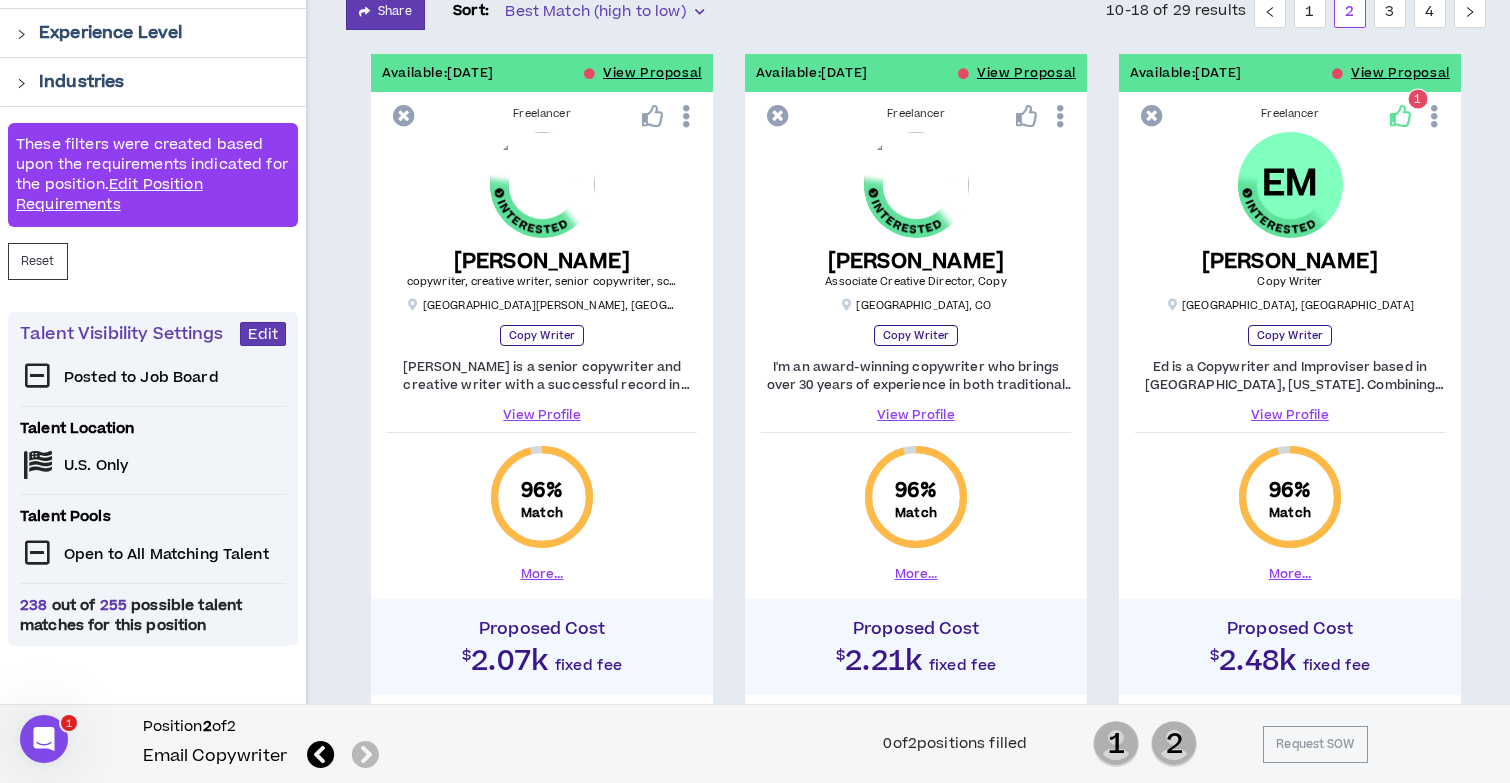 scroll, scrollTop: 333, scrollLeft: 0, axis: vertical 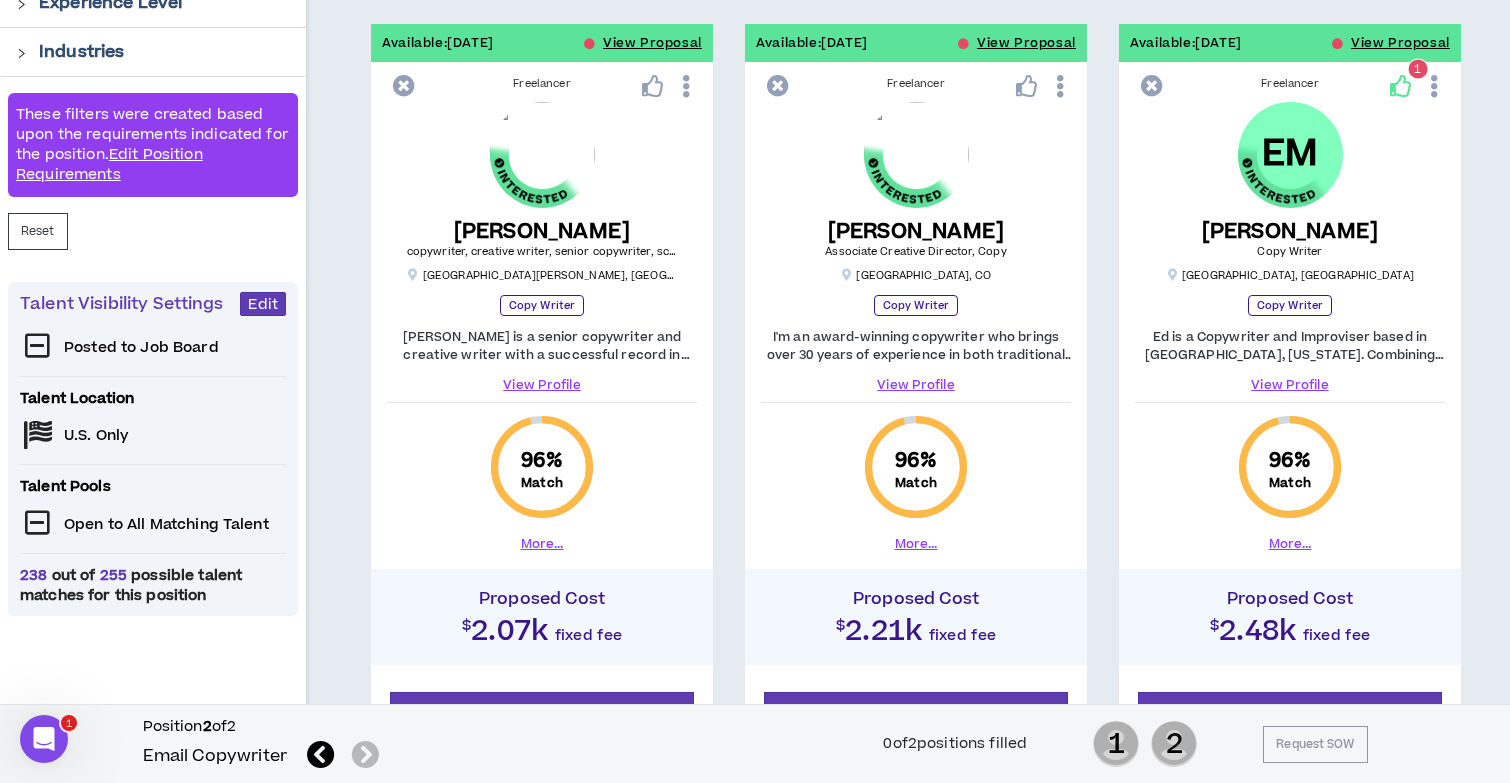 click on "View Profile" at bounding box center [1290, 385] 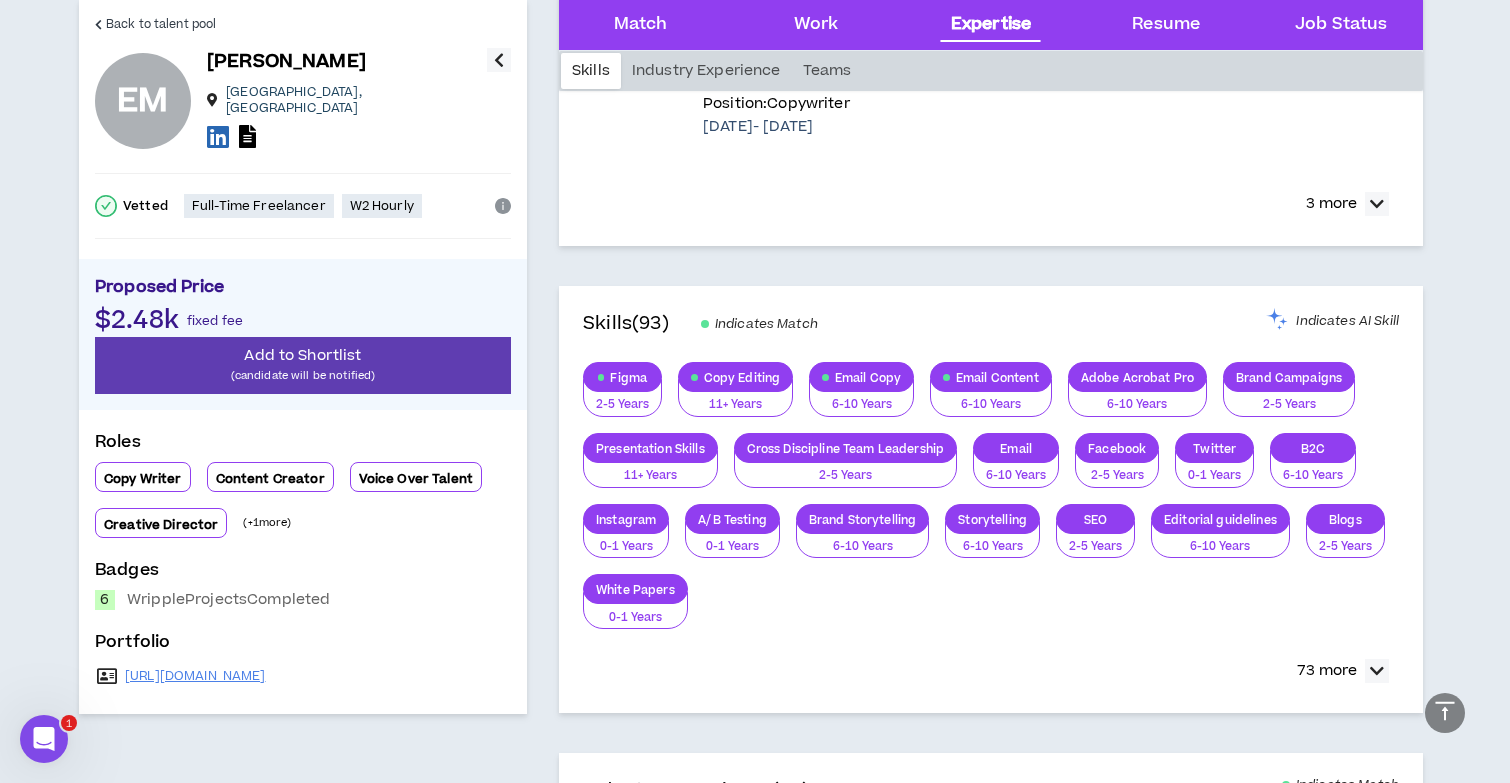 scroll, scrollTop: 2054, scrollLeft: 0, axis: vertical 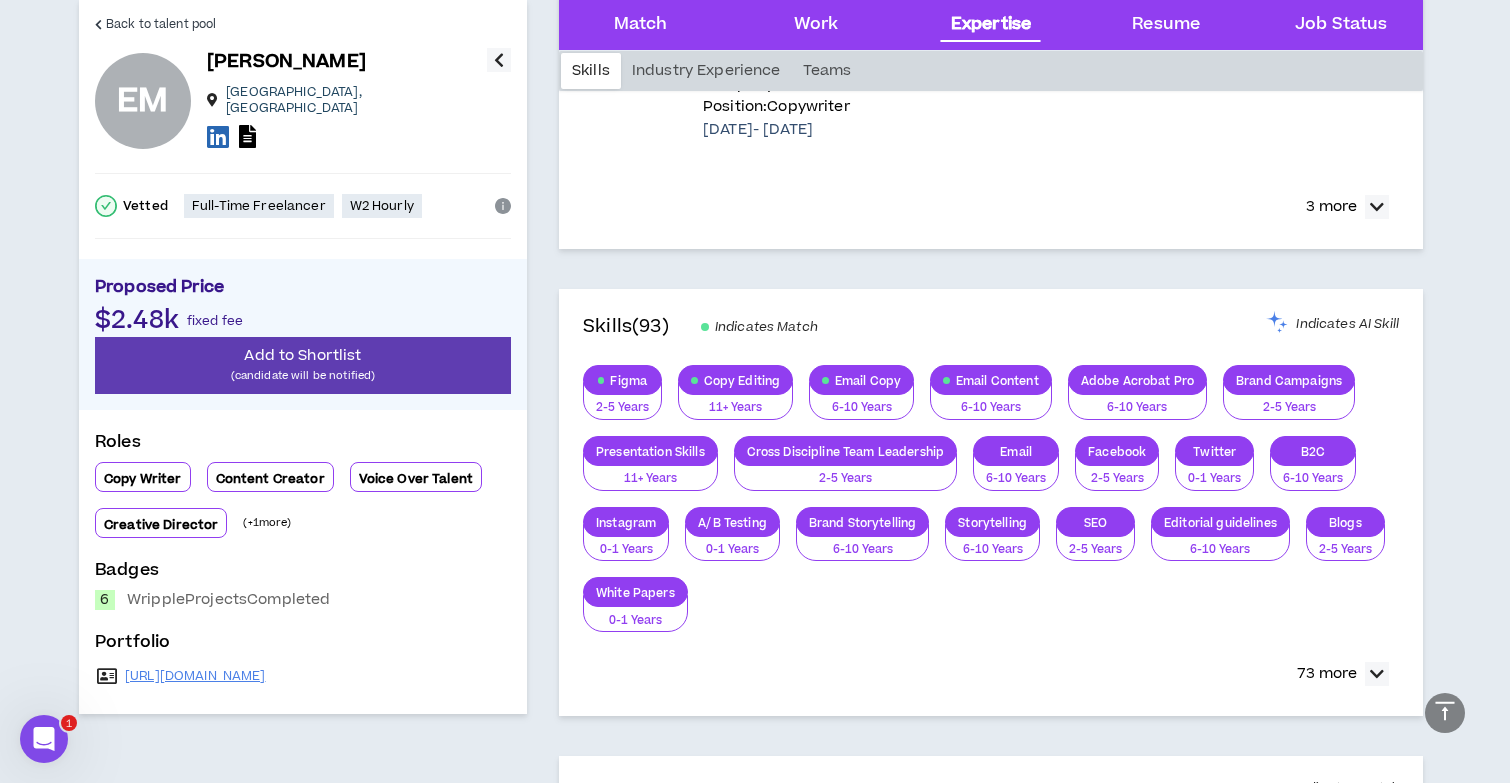 click on "[URL][DOMAIN_NAME]" at bounding box center (303, 676) 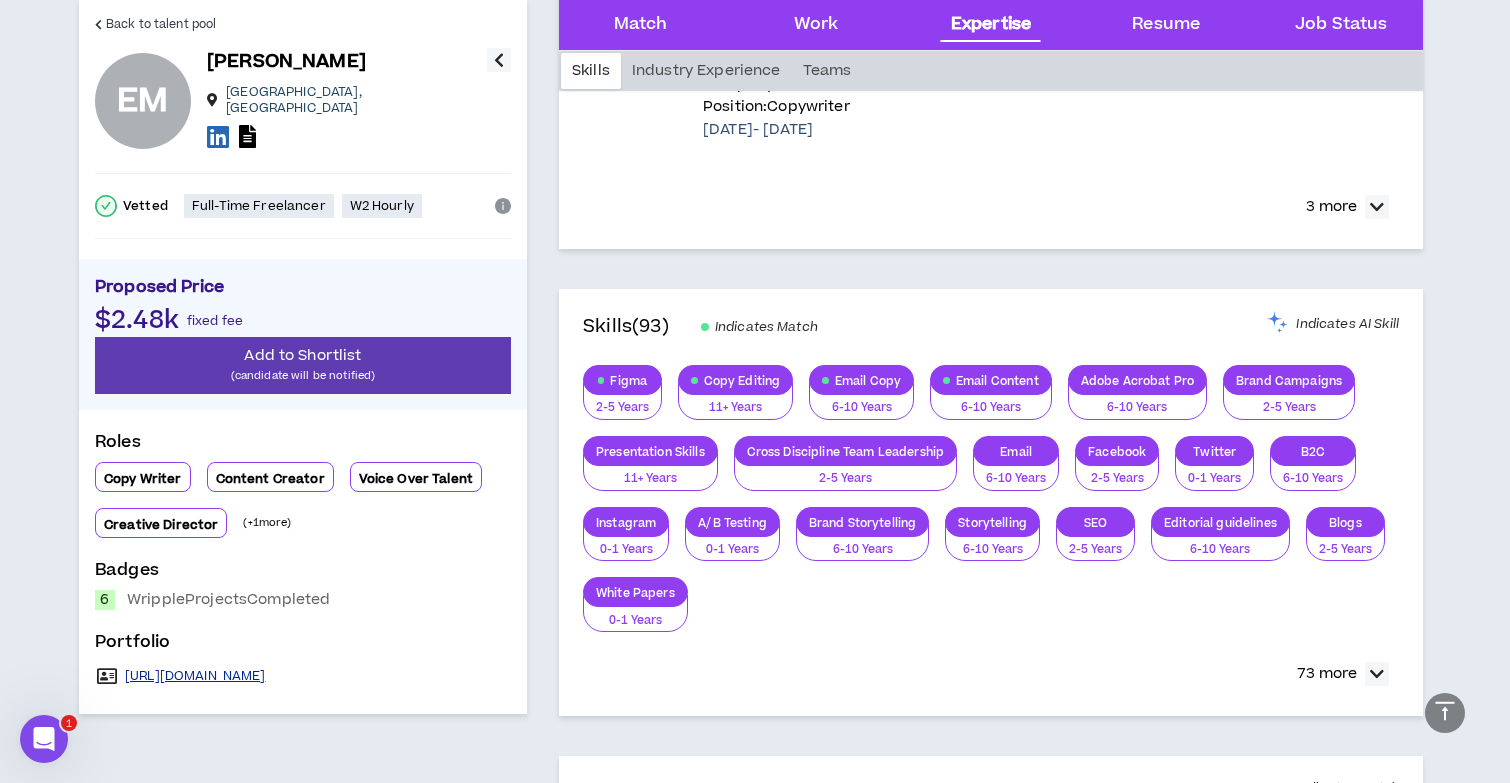 click on "[URL][DOMAIN_NAME]" at bounding box center (195, 676) 